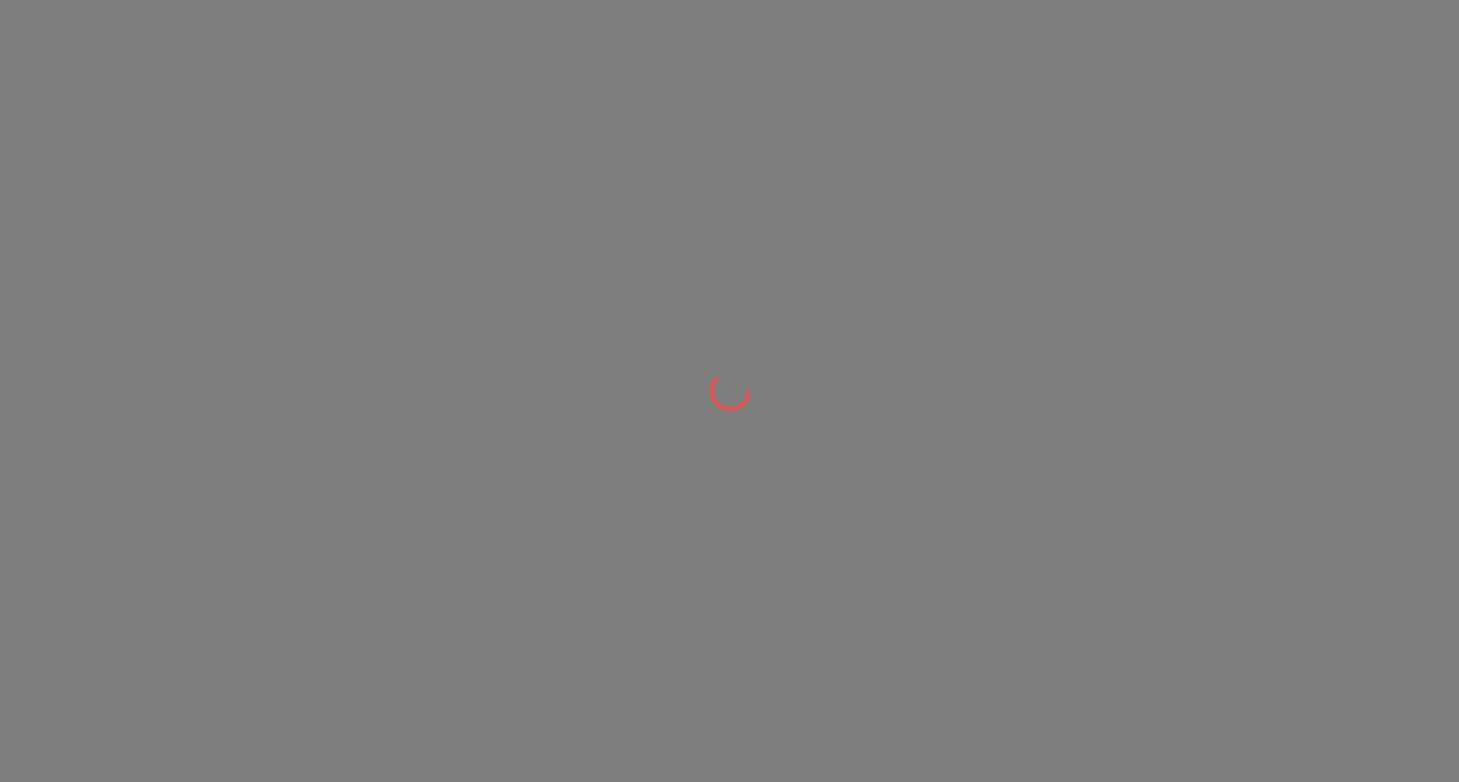 scroll, scrollTop: 0, scrollLeft: 0, axis: both 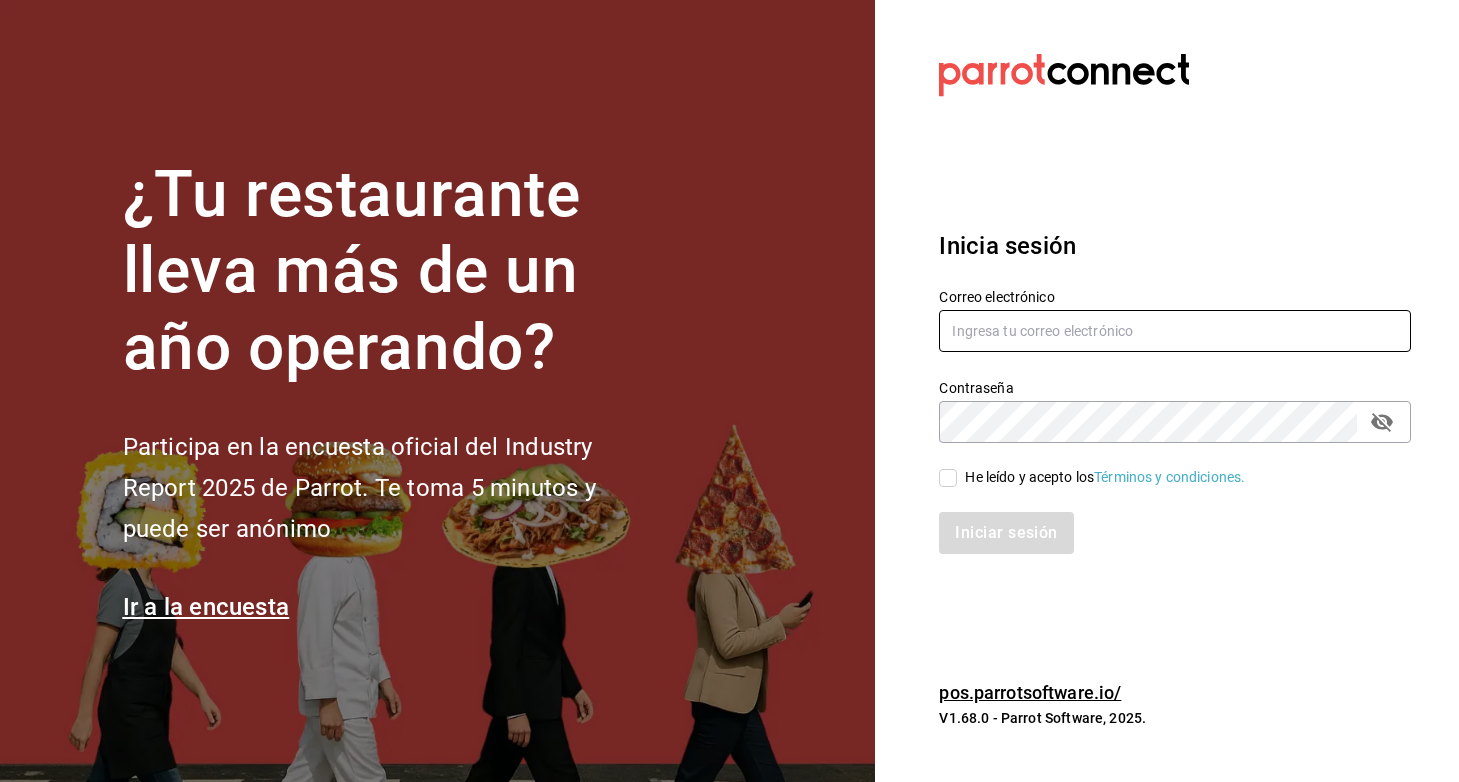 click at bounding box center [1175, 331] 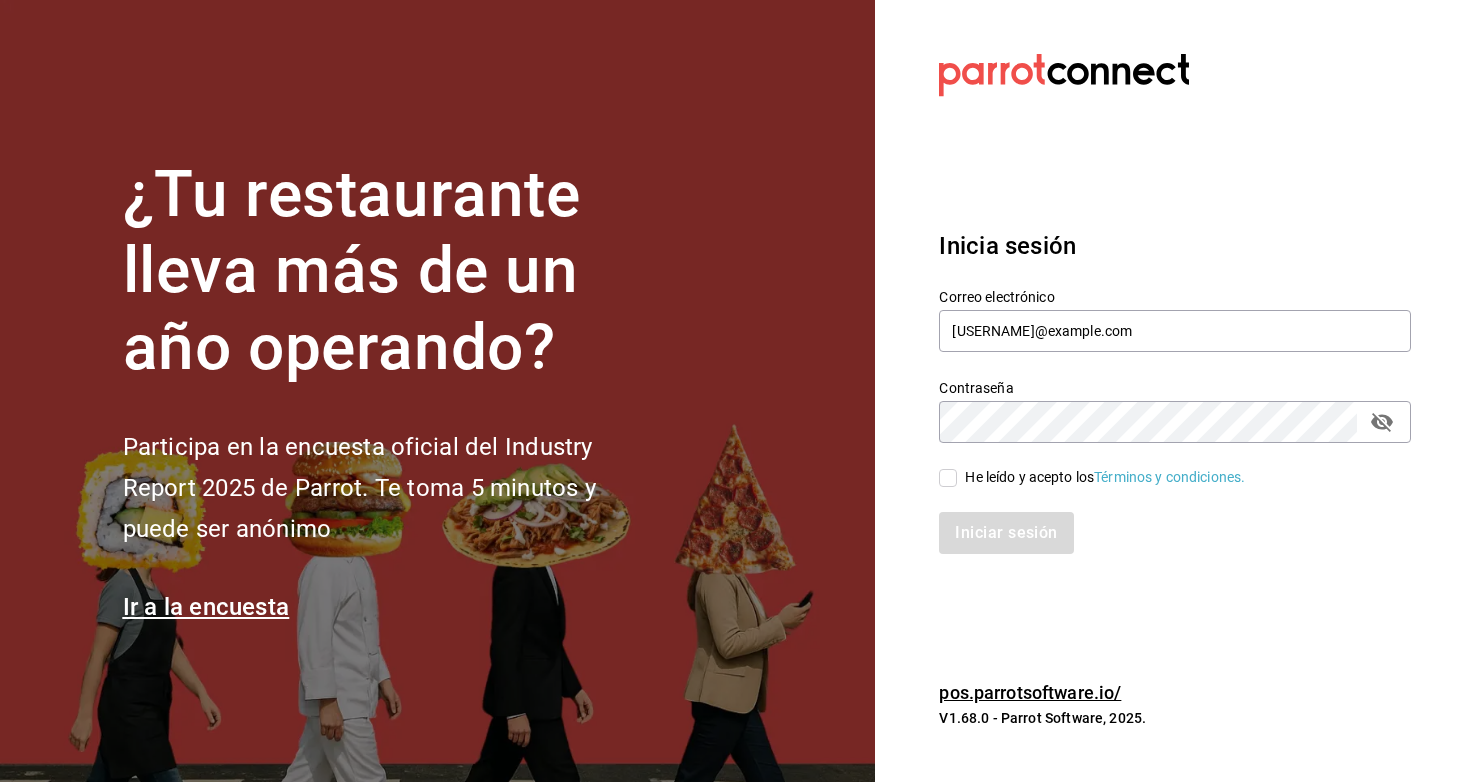 click on "He leído y acepto los  Términos y condiciones." at bounding box center [948, 478] 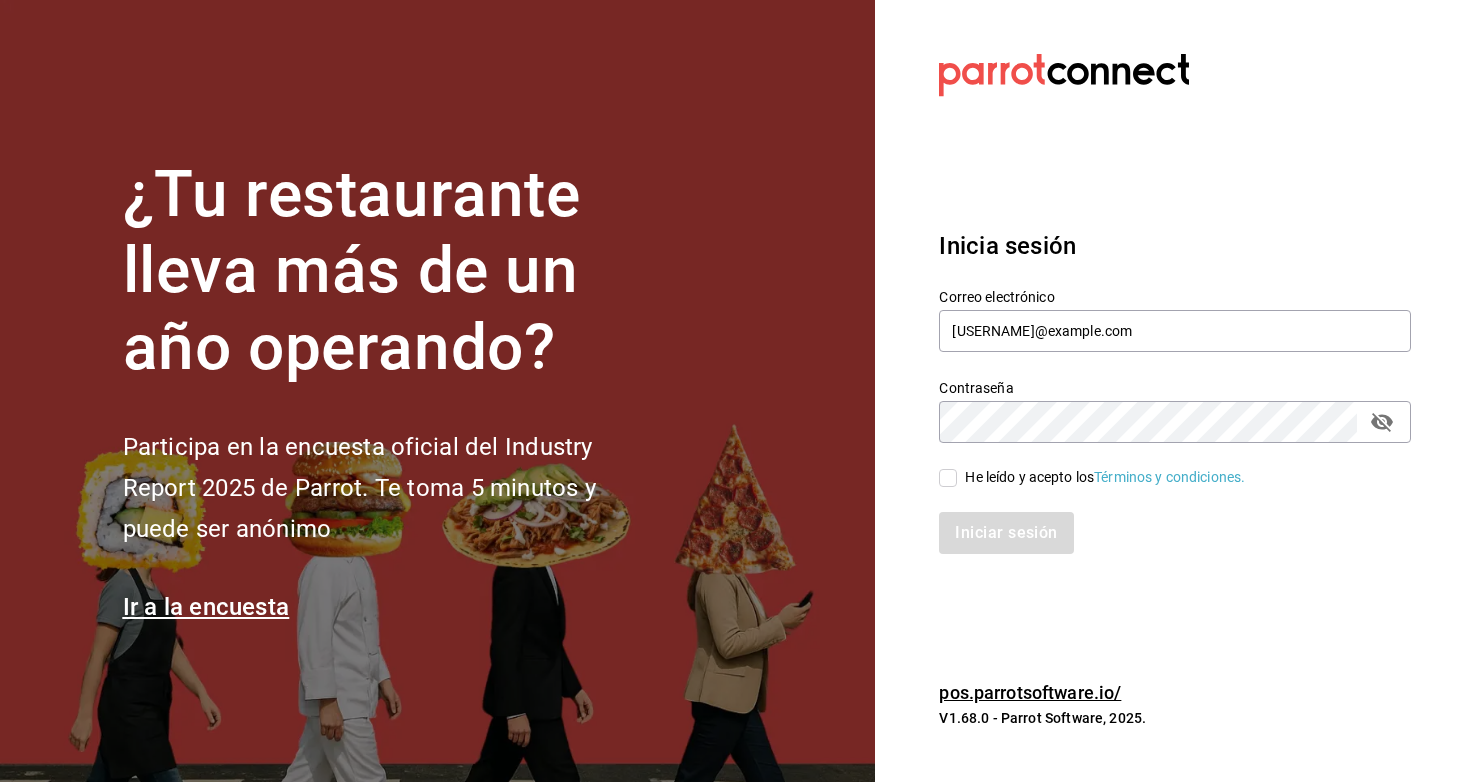 checkbox on "true" 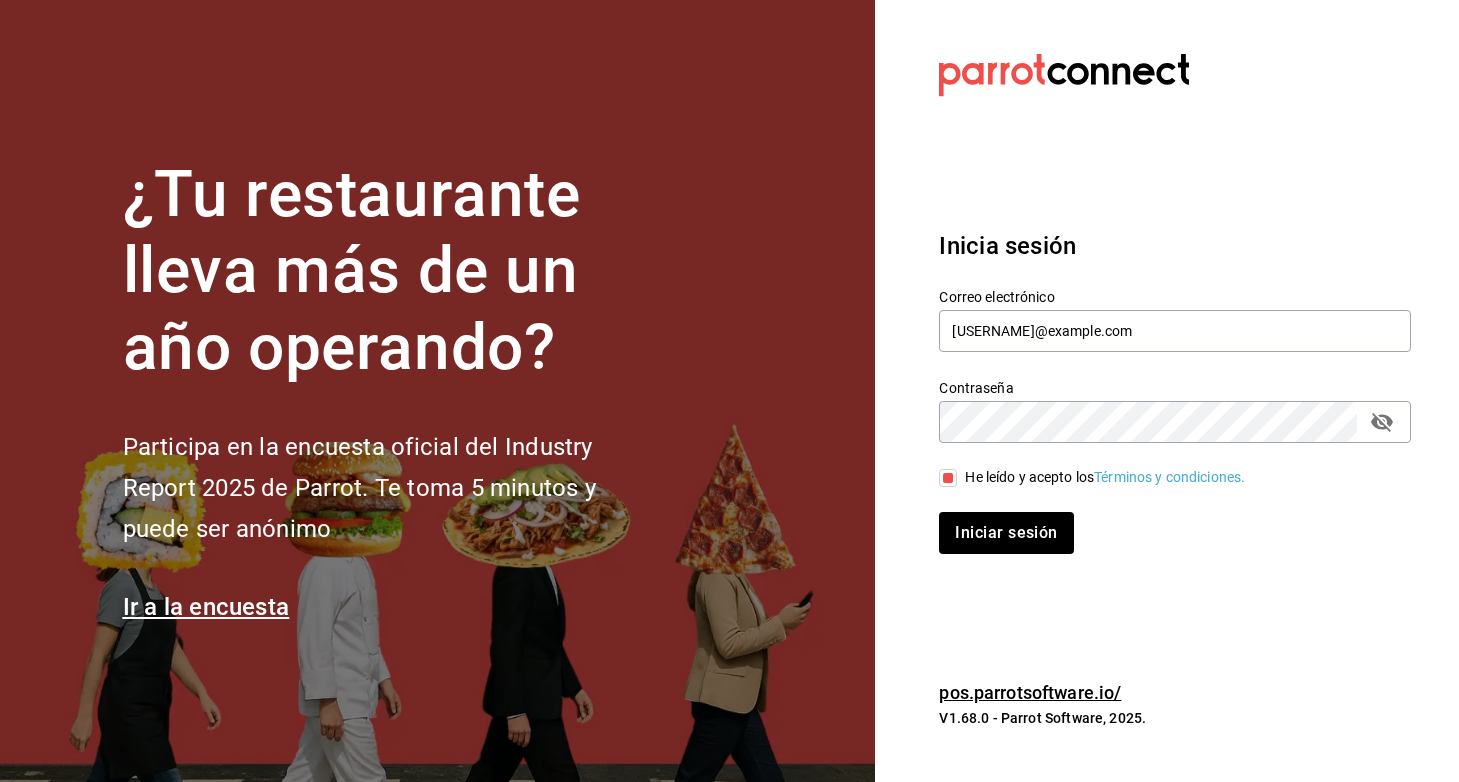 click 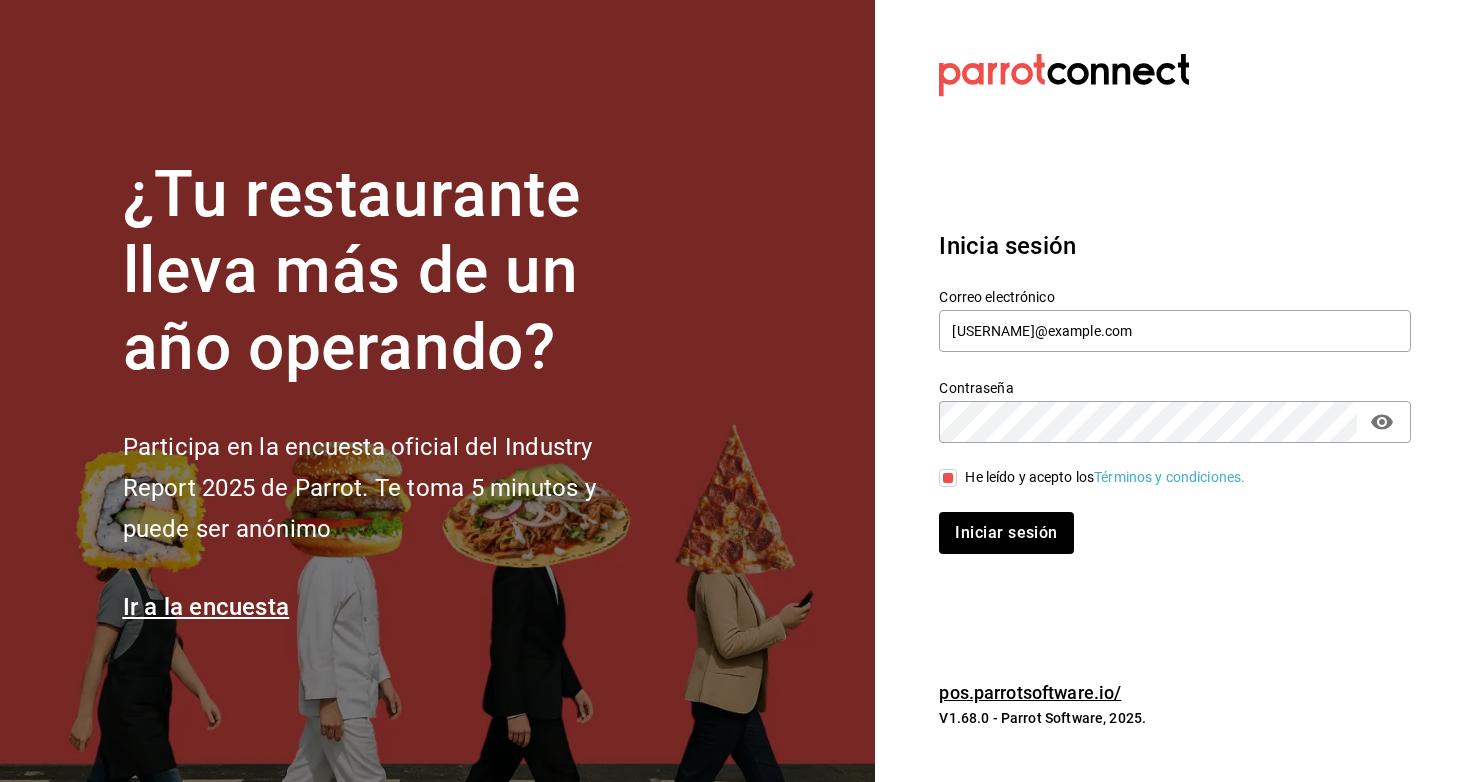 click on "Iniciar sesión" at bounding box center (1163, 521) 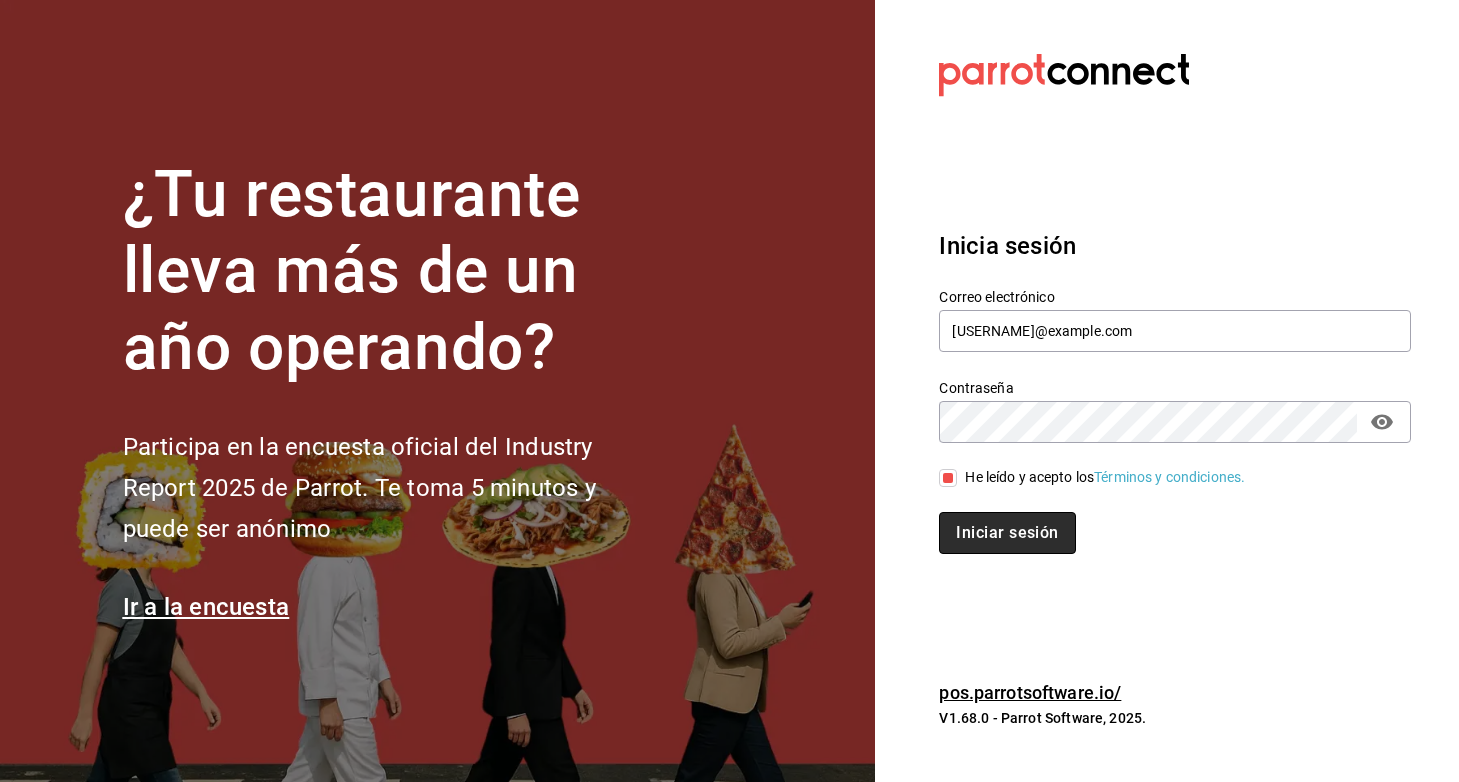 click on "Iniciar sesión" at bounding box center (1007, 533) 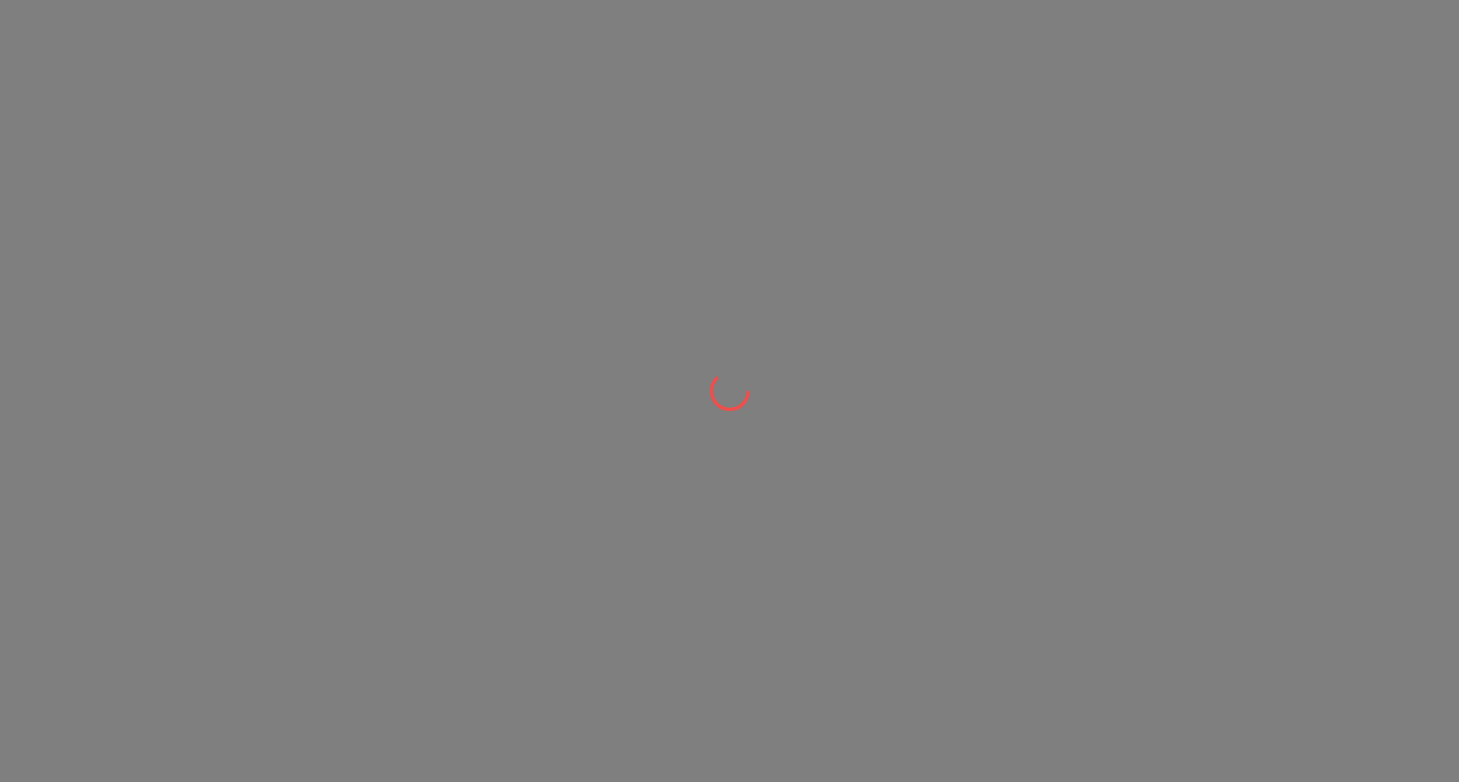 scroll, scrollTop: 0, scrollLeft: 0, axis: both 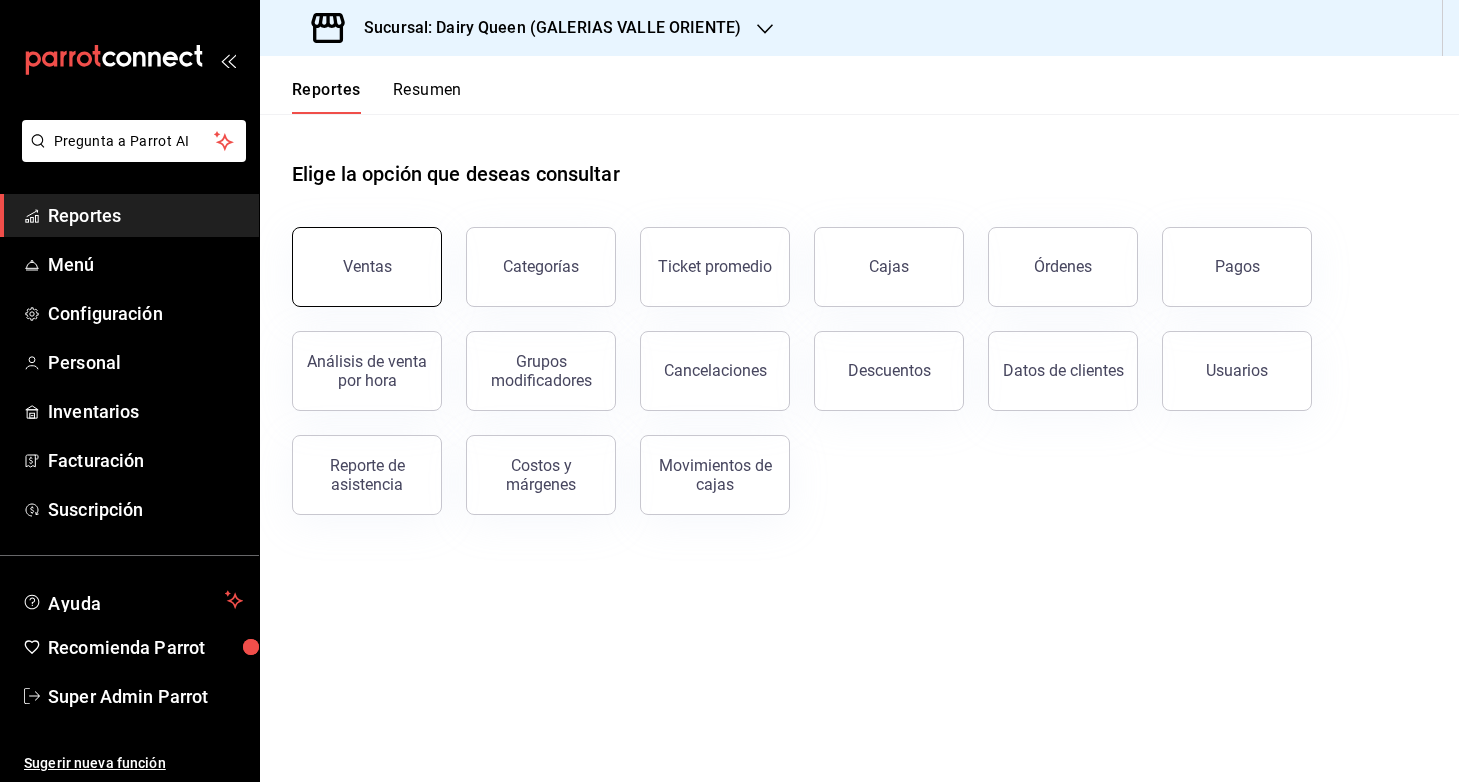 click on "Ventas" at bounding box center [367, 267] 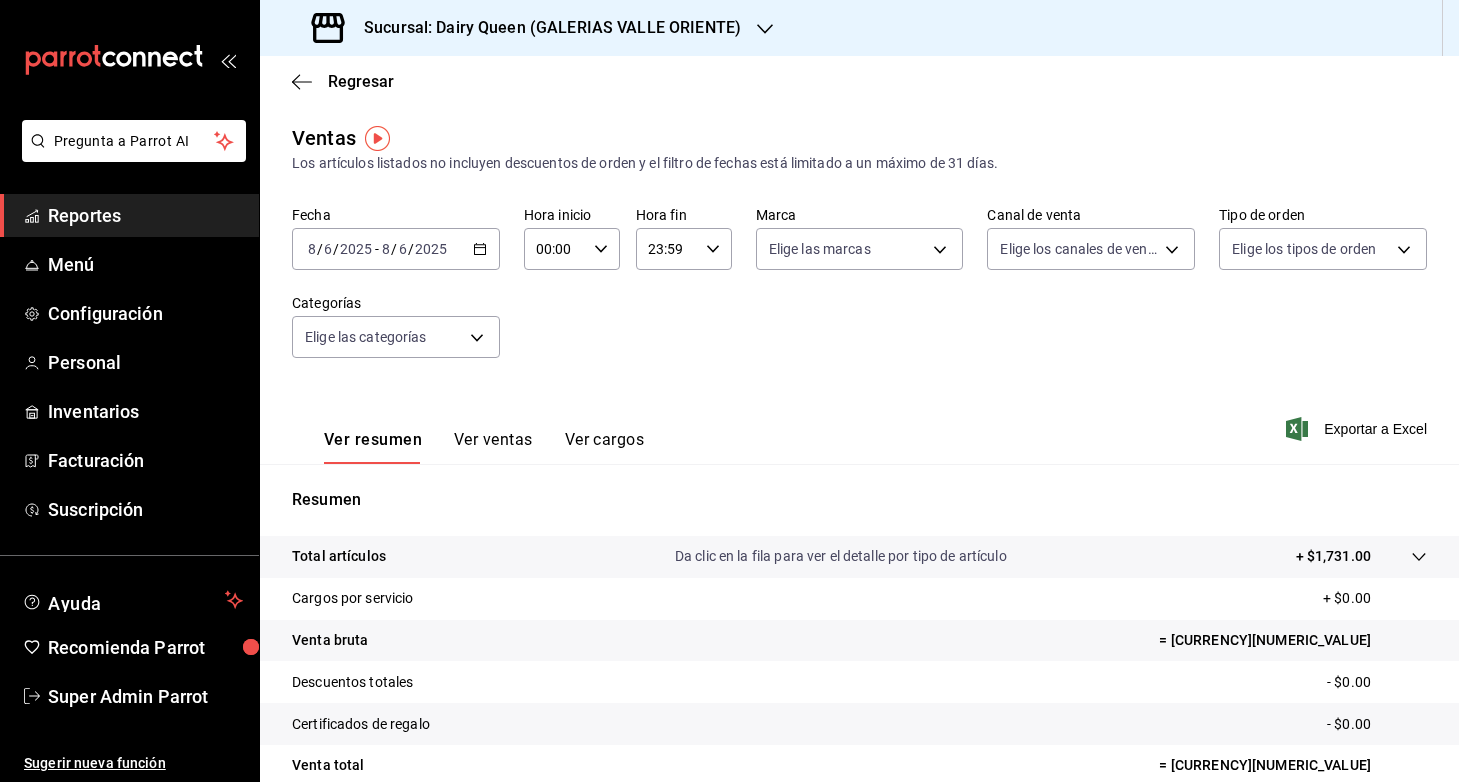 click on "Reportes" at bounding box center (129, 215) 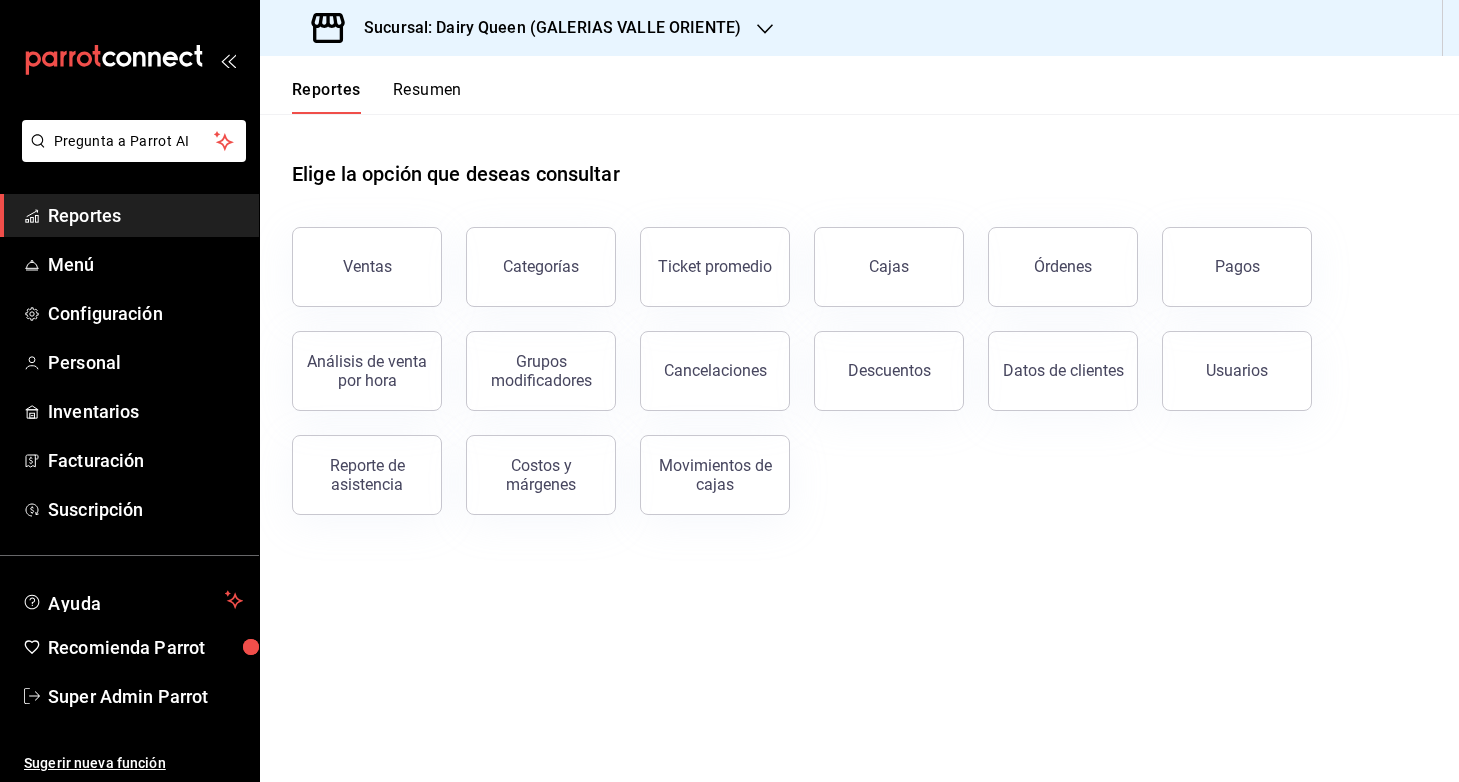 click on "Reportes" at bounding box center [145, 215] 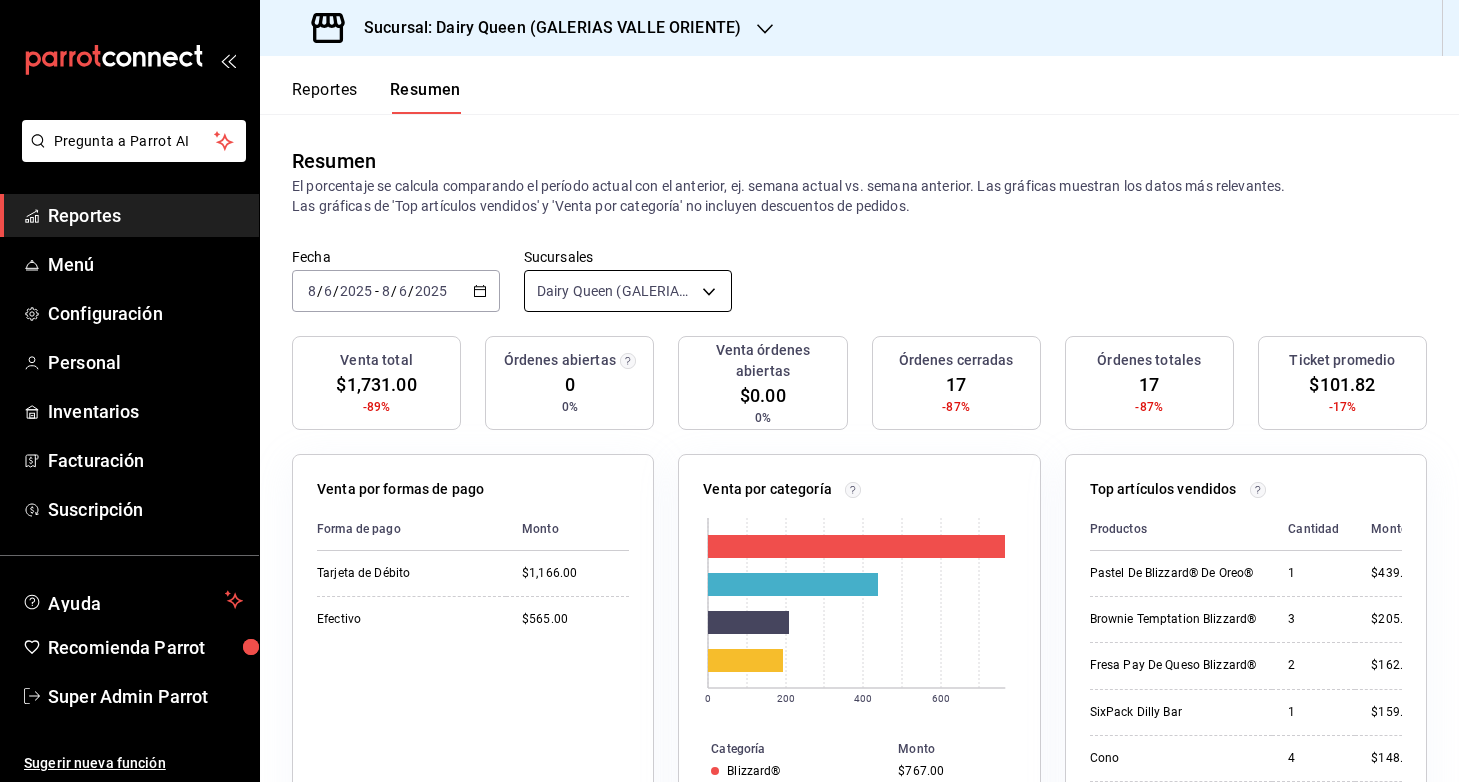 click on "Pregunta a Parrot AI Reportes   Menú   Configuración   Personal   Inventarios   Facturación   Suscripción   Ayuda Recomienda Parrot   Super Admin Parrot   Sugerir nueva función   Sucursal: Dairy Queen ([LOCATION]) Reportes Resumen Resumen El porcentaje se calcula comparando el período actual con el anterior, ej. semana actual vs. semana anterior. Las gráficas muestran los datos más relevantes.  Las gráficas de 'Top artículos vendidos' y 'Venta por categoría' no incluyen descuentos de pedidos. Fecha [DATE] [DATE] - [DATE] [DATE] Sucursales Dairy Queen ([LOCATION]) [object Object] Venta total [CURRENCY][NUMERIC_VALUE] -[PERCENTAGE] Órdenes abiertas [NUMERIC_VALUE] [NUMERIC_VALUE]% Venta órdenes abiertas [CURRENCY][NUMERIC_VALUE] [NUMERIC_VALUE]% Órdenes cerradas [NUMERIC_VALUE] -[PERCENTAGE] Órdenes totales [NUMERIC_VALUE] -[PERCENTAGE] Ticket promedio [CURRENCY][NUMERIC_VALUE] -[PERCENTAGE] Venta por formas de pago Forma de pago Monto Tarjeta de Débito [CURRENCY][NUMERIC_VALUE] Efectivo [CURRENCY][NUMERIC_VALUE] Venta por categoría   0 200 400 600 Categoría Monto Blizzard® [CURRENCY][NUMERIC_VALUE] Pasteles [CURRENCY][NUMERIC_VALUE] Conos [CURRENCY][NUMERIC_VALUE] Novedades. [CURRENCY][NUMERIC_VALUE]   1 3" at bounding box center (729, 391) 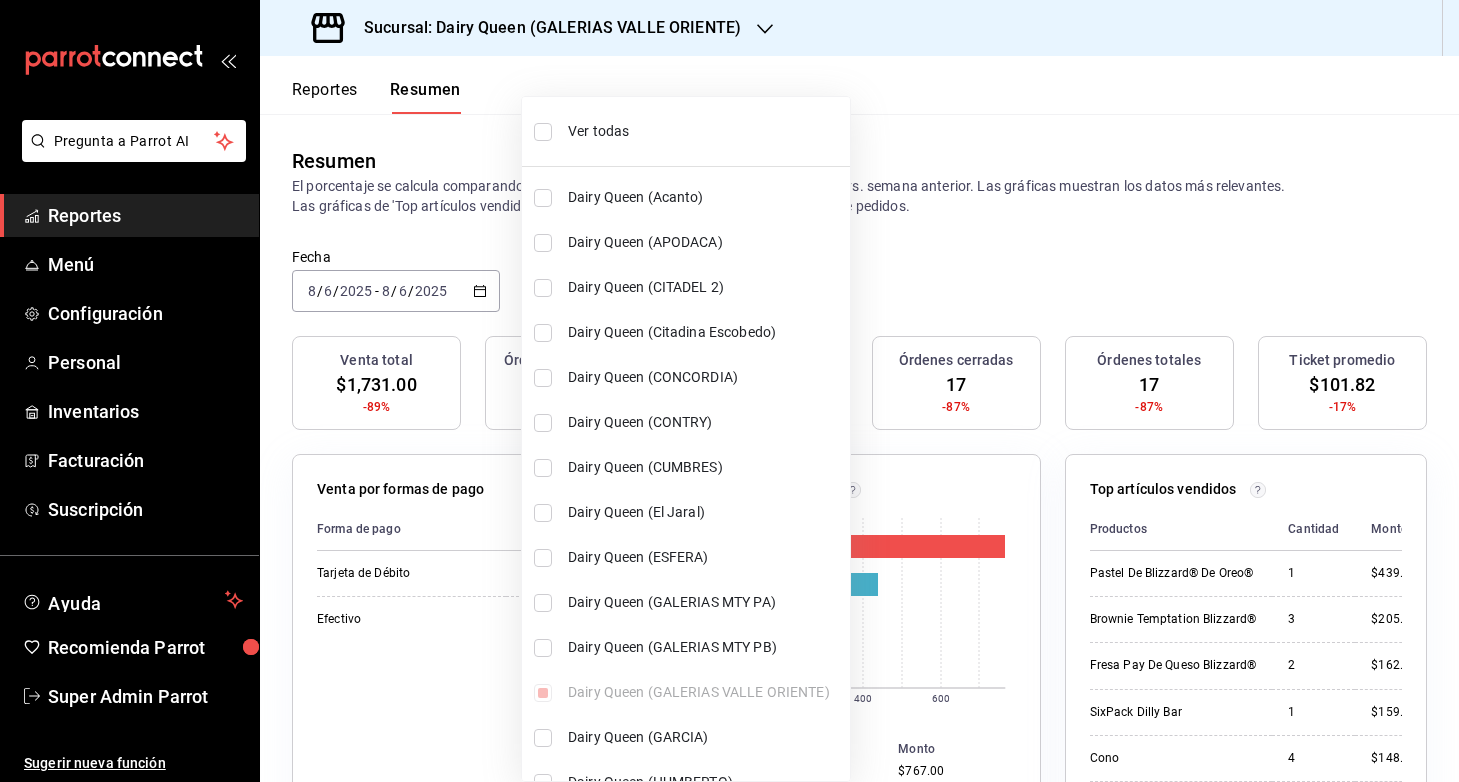 click on "Ver todas" at bounding box center (705, 131) 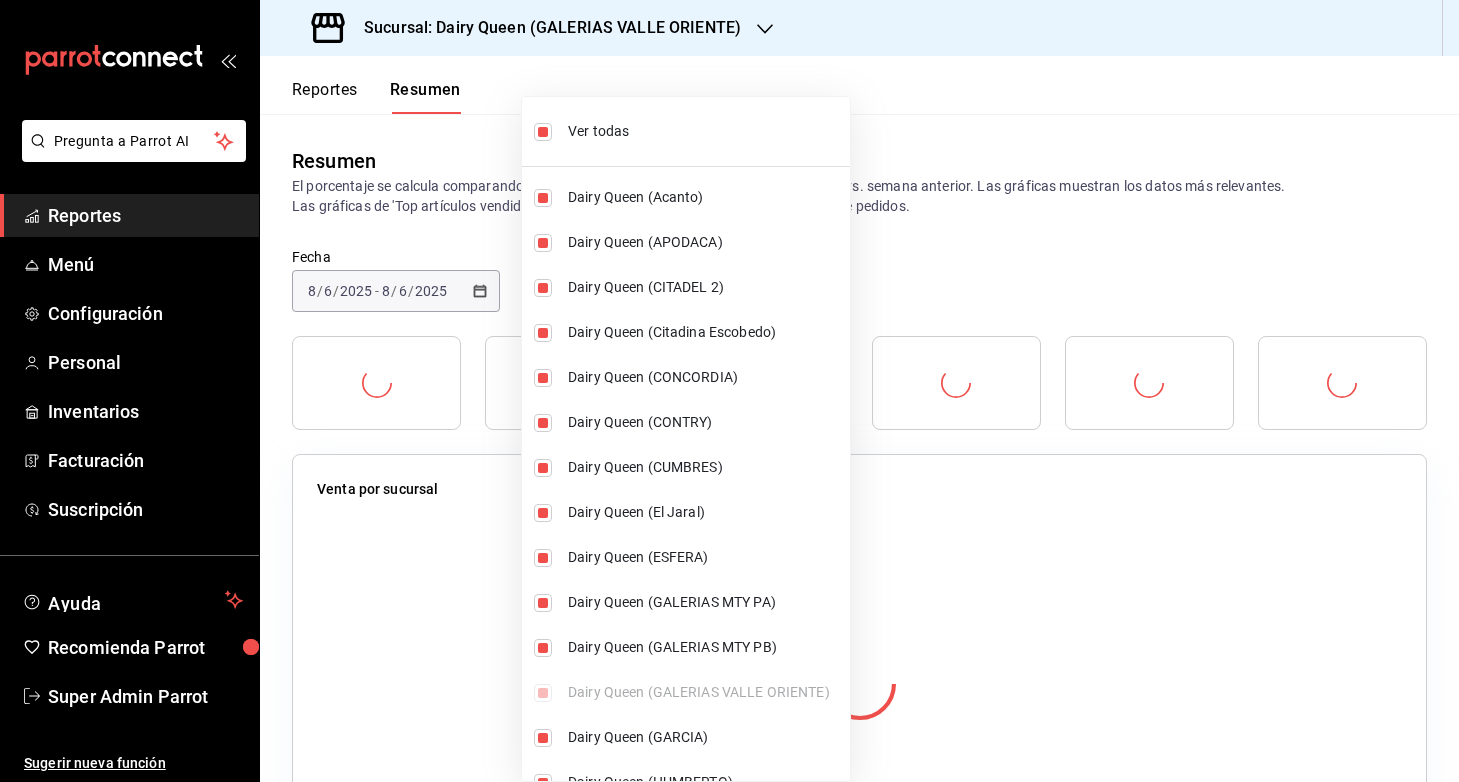 click at bounding box center [729, 391] 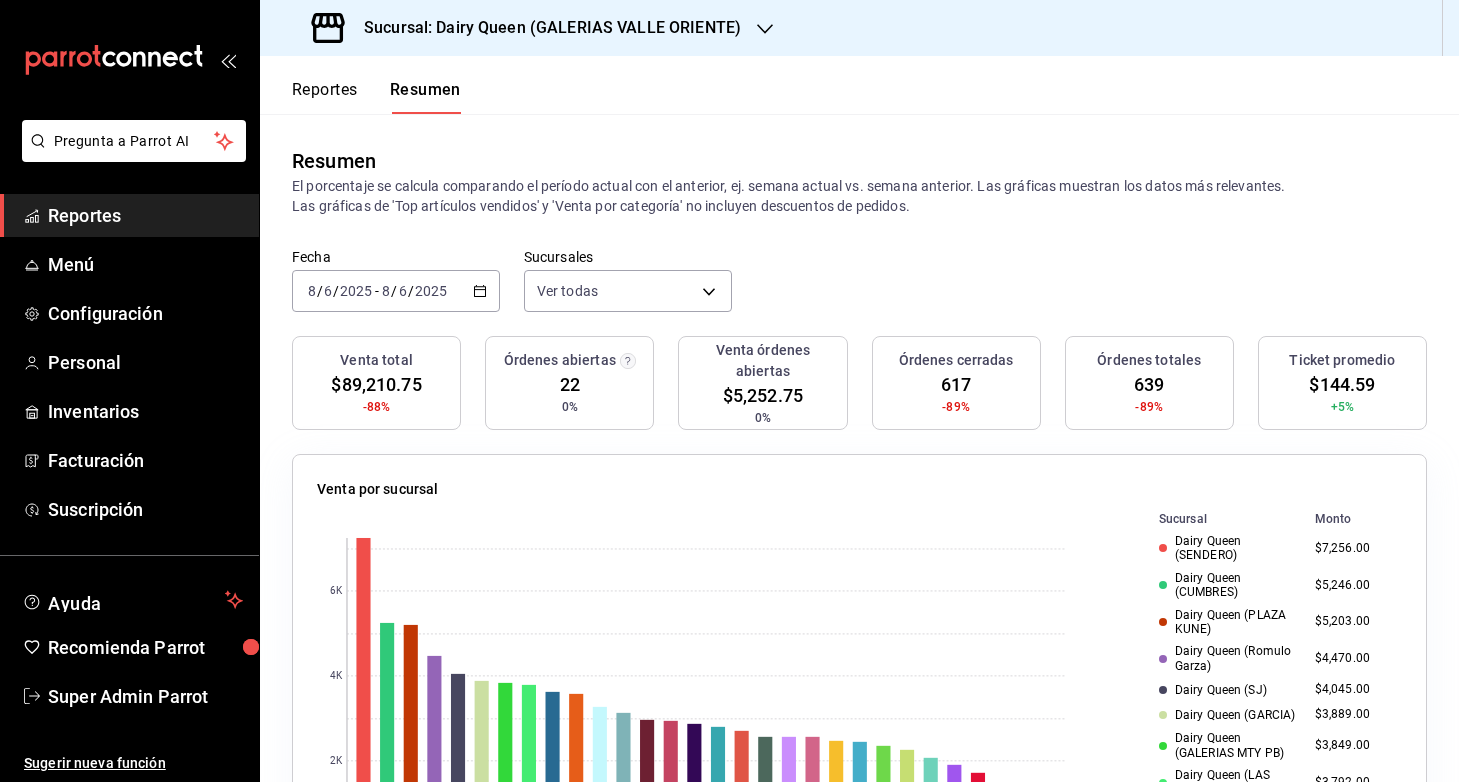 click 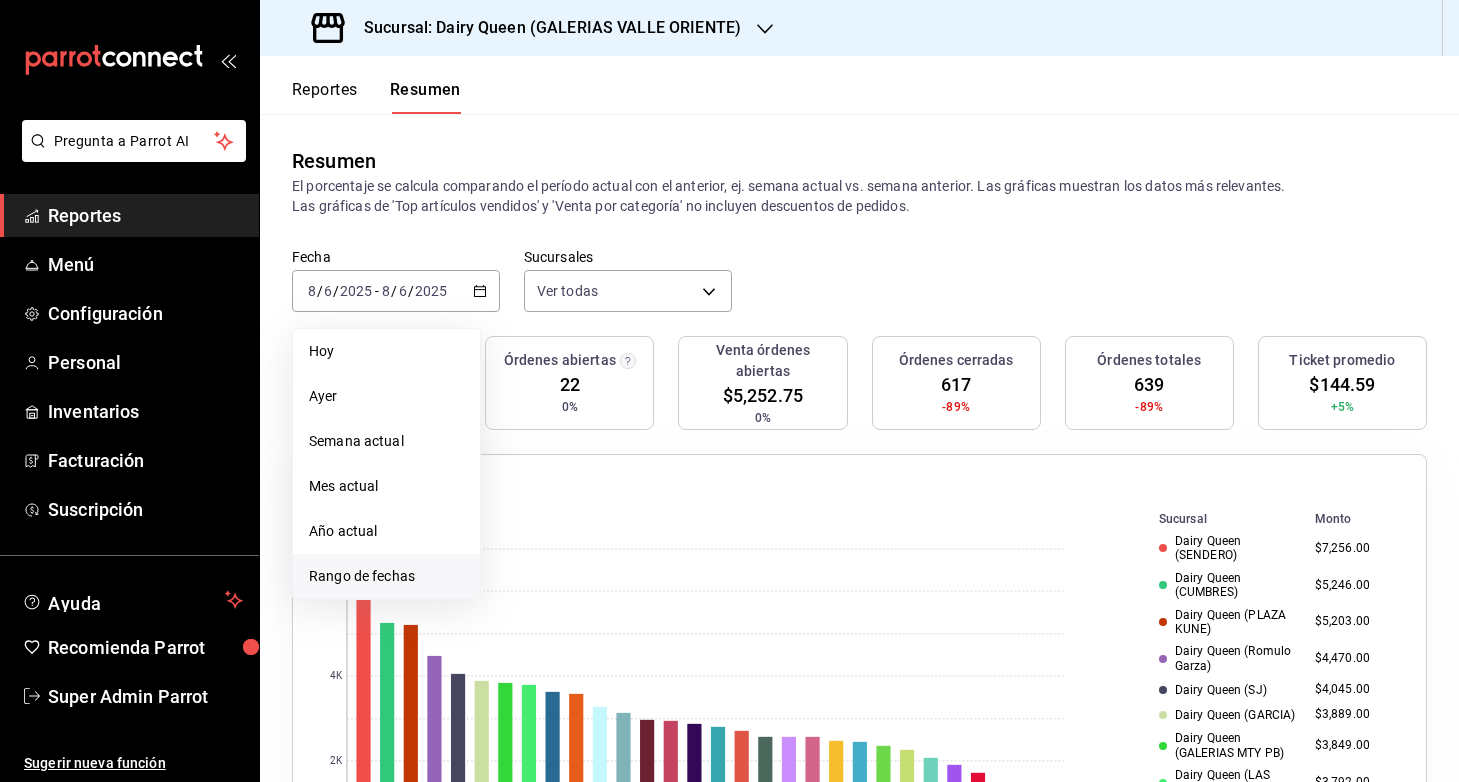 click on "Rango de fechas" at bounding box center (386, 576) 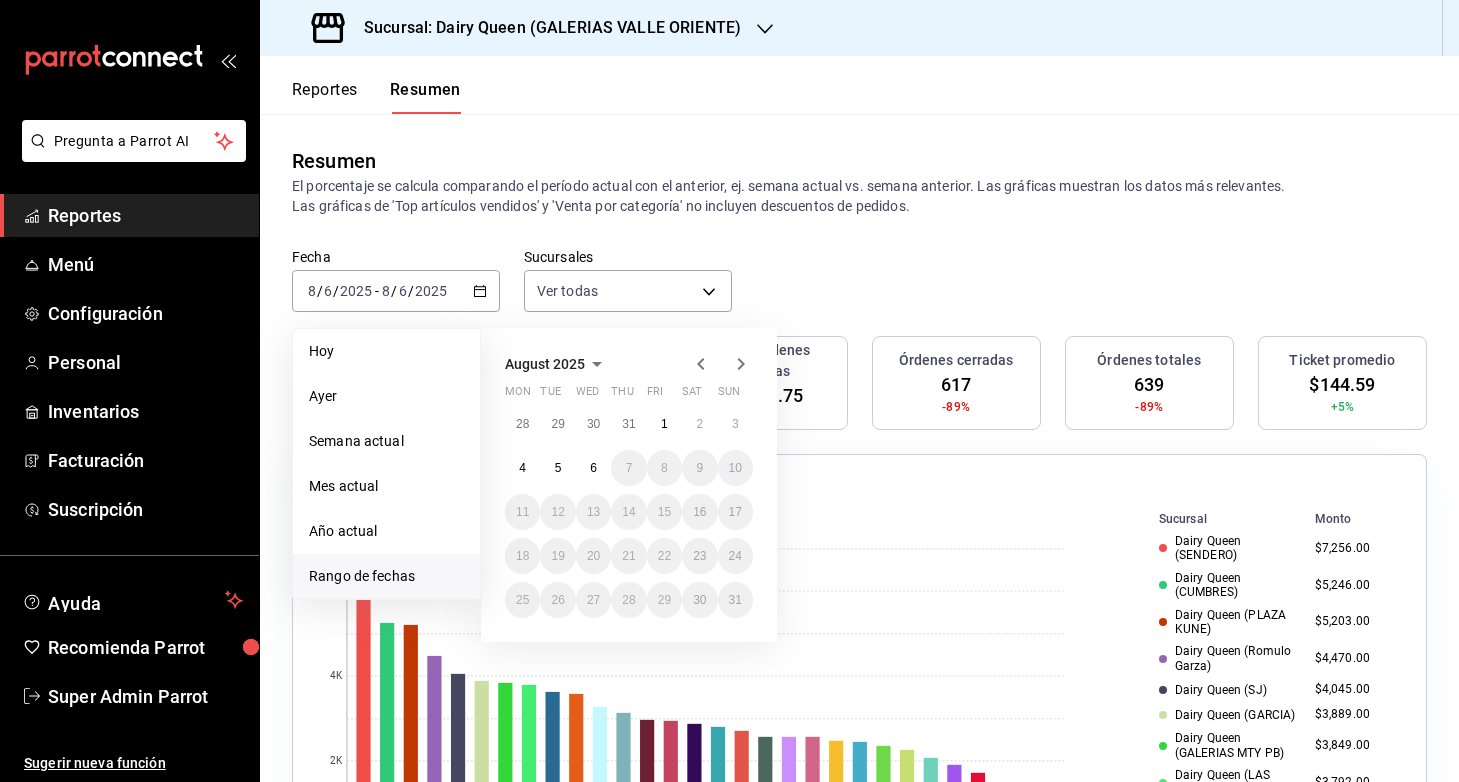 click 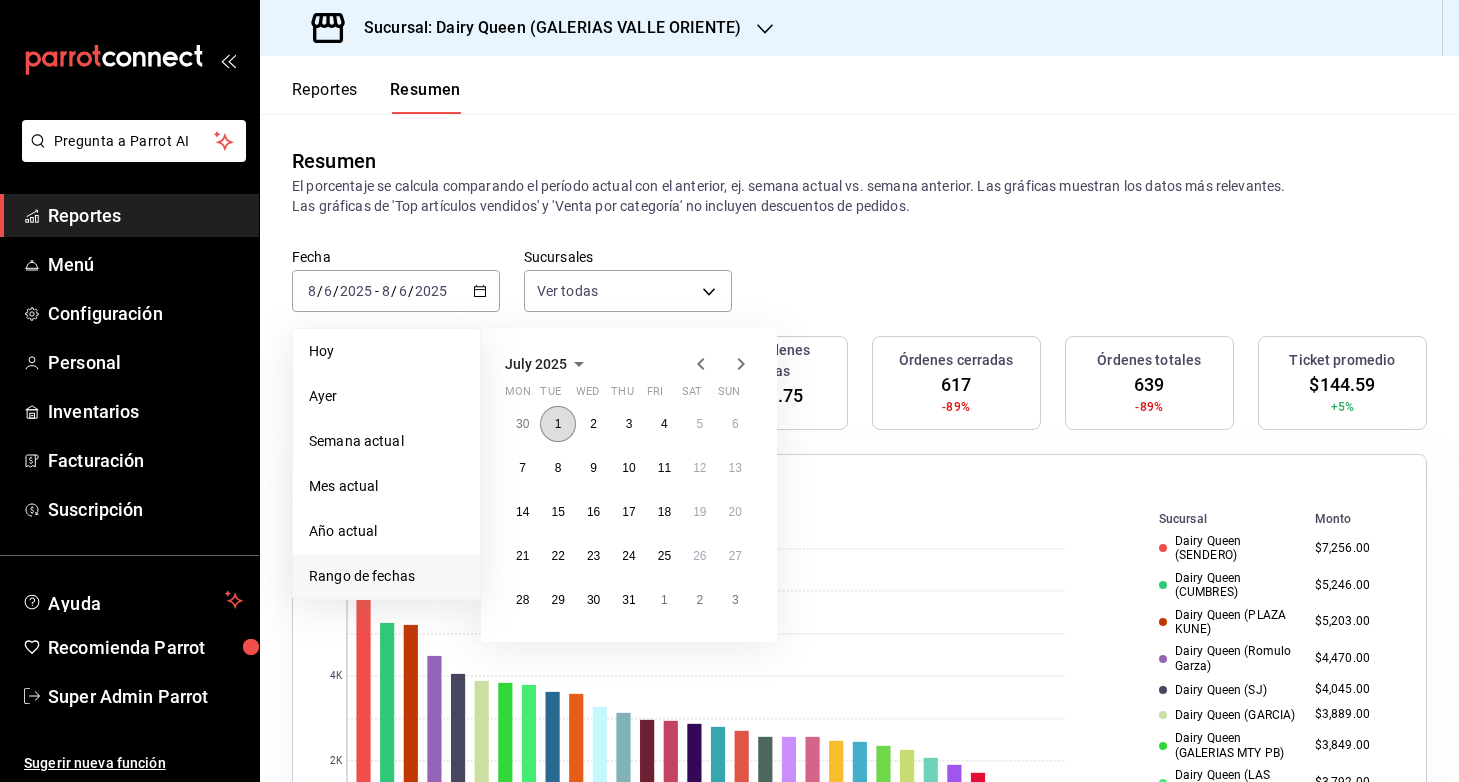 click on "1" at bounding box center (557, 424) 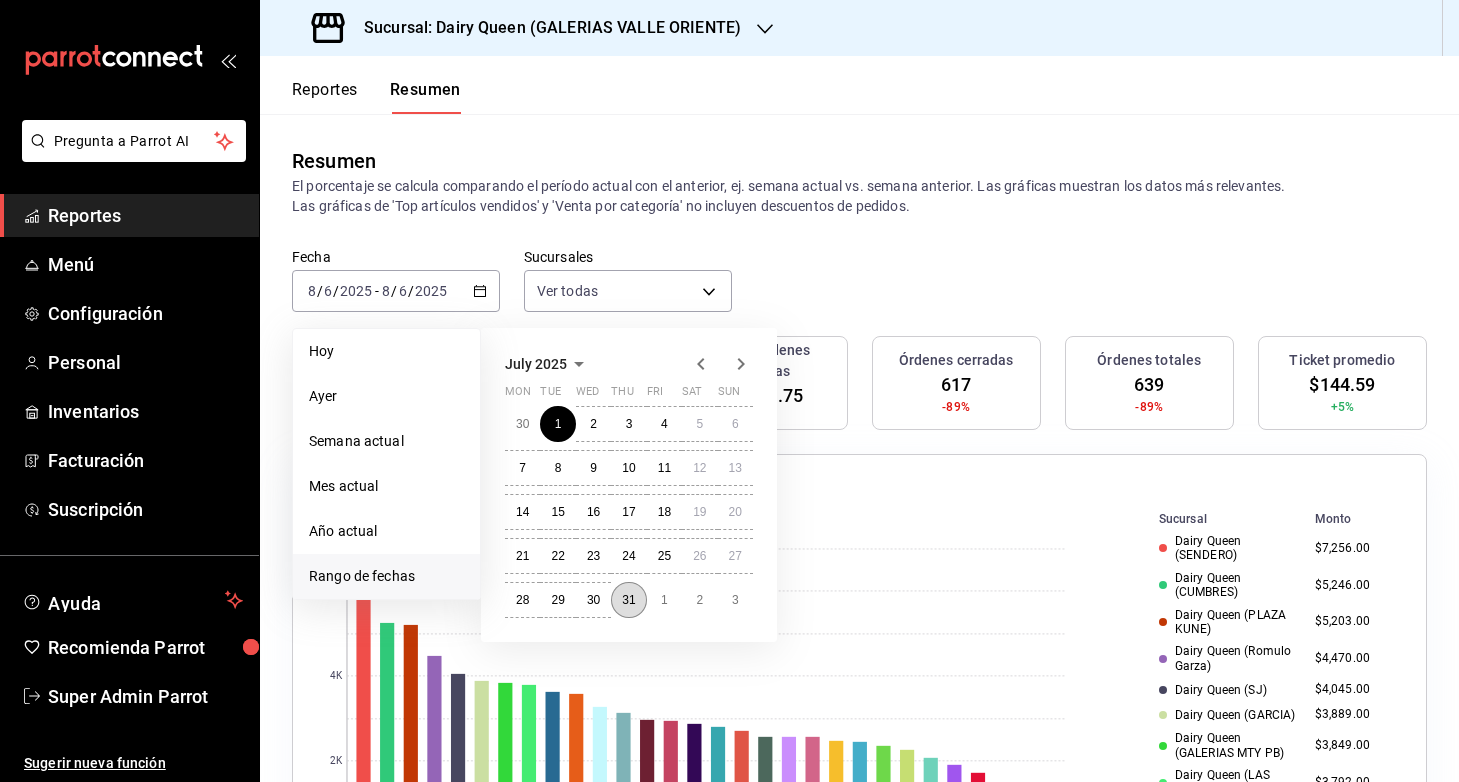 click on "31" at bounding box center [628, 600] 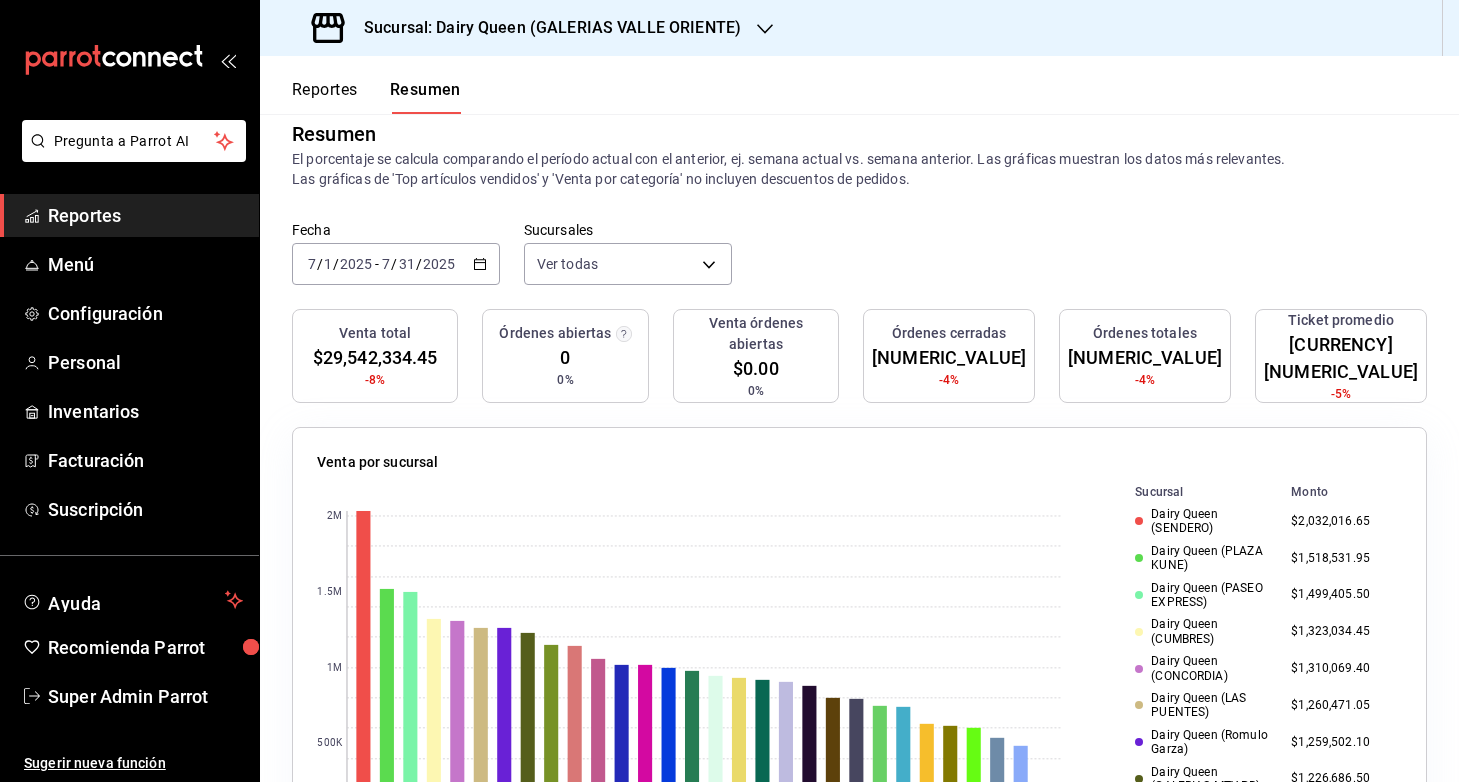scroll, scrollTop: 0, scrollLeft: 0, axis: both 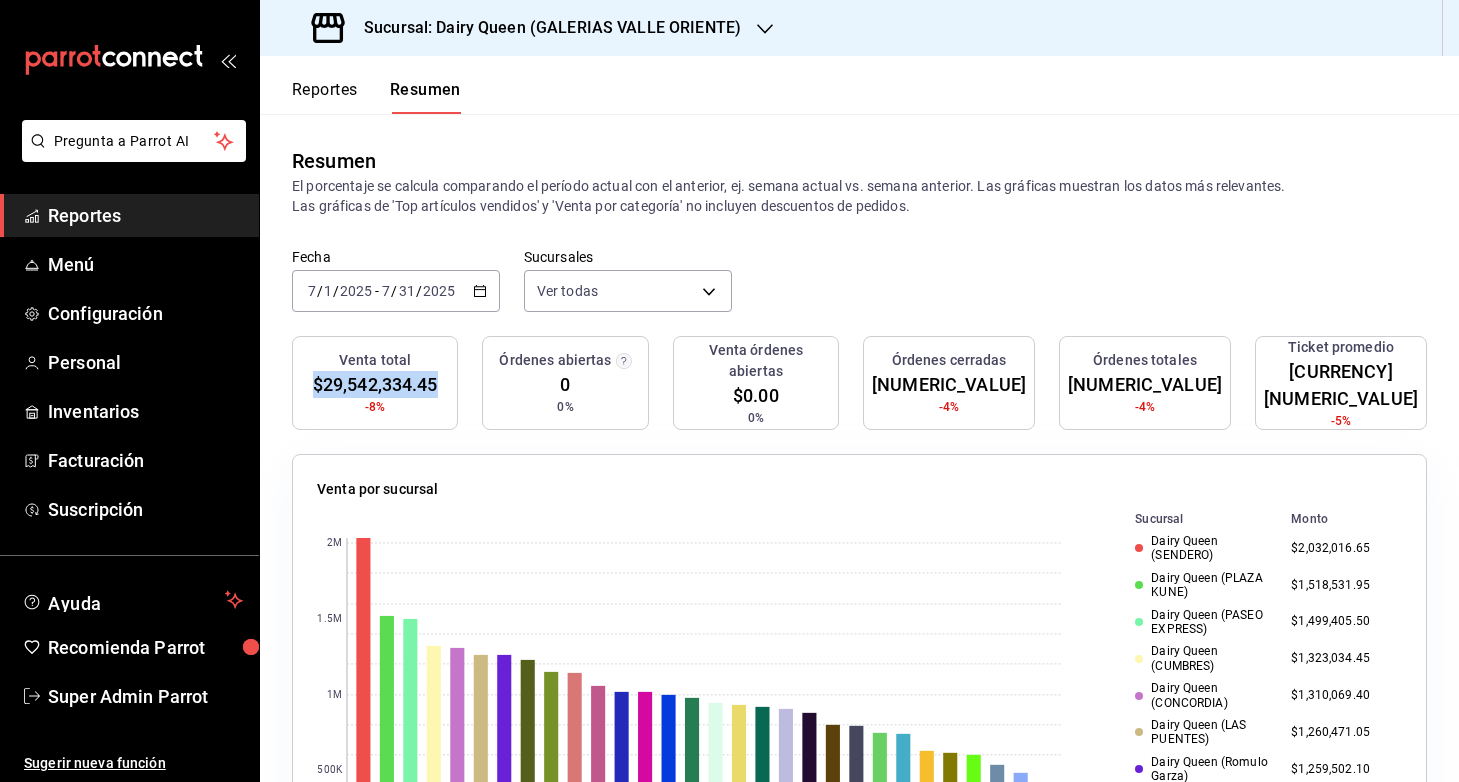 drag, startPoint x: 311, startPoint y: 386, endPoint x: 438, endPoint y: 384, distance: 127.01575 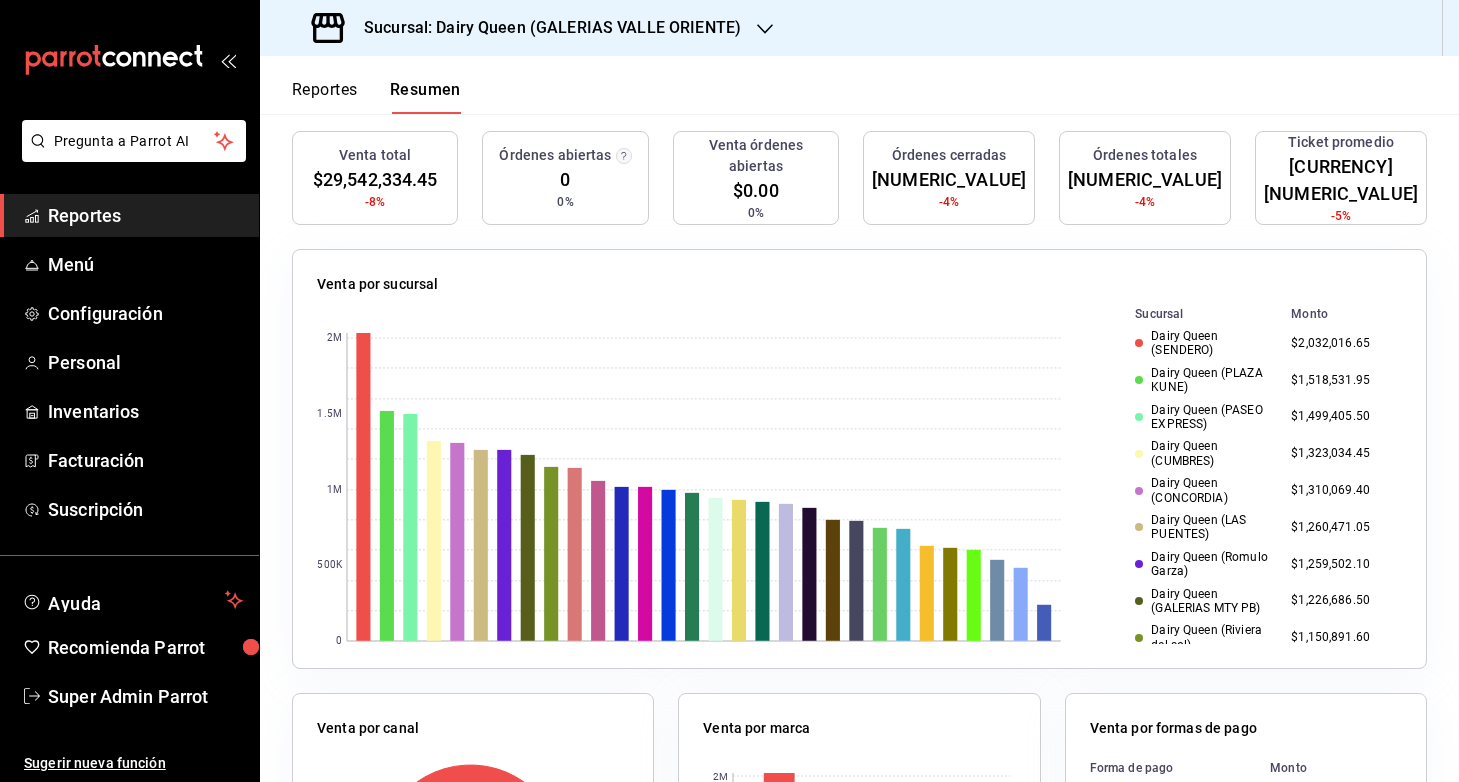 scroll, scrollTop: 214, scrollLeft: 0, axis: vertical 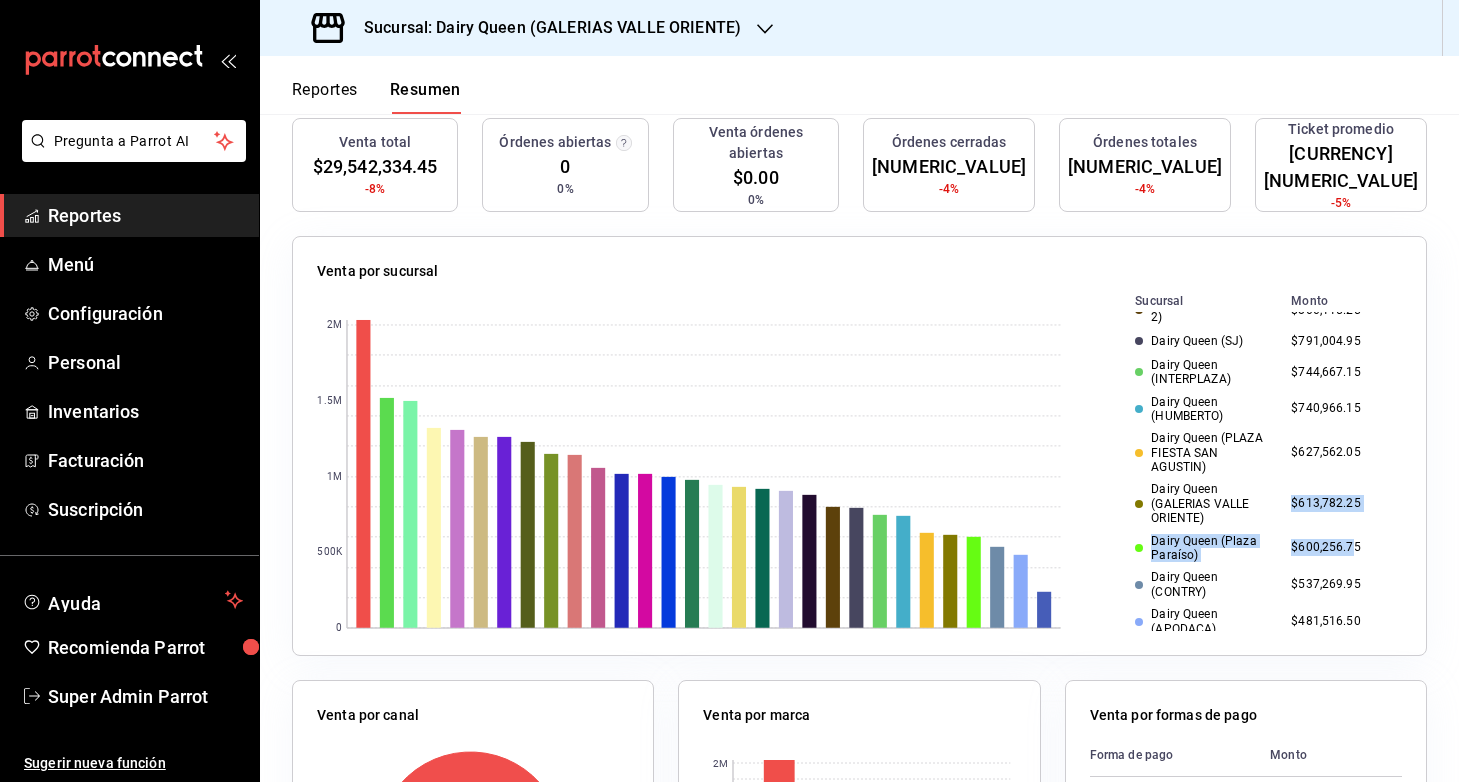 drag, startPoint x: 1323, startPoint y: 551, endPoint x: 1229, endPoint y: 513, distance: 101.390335 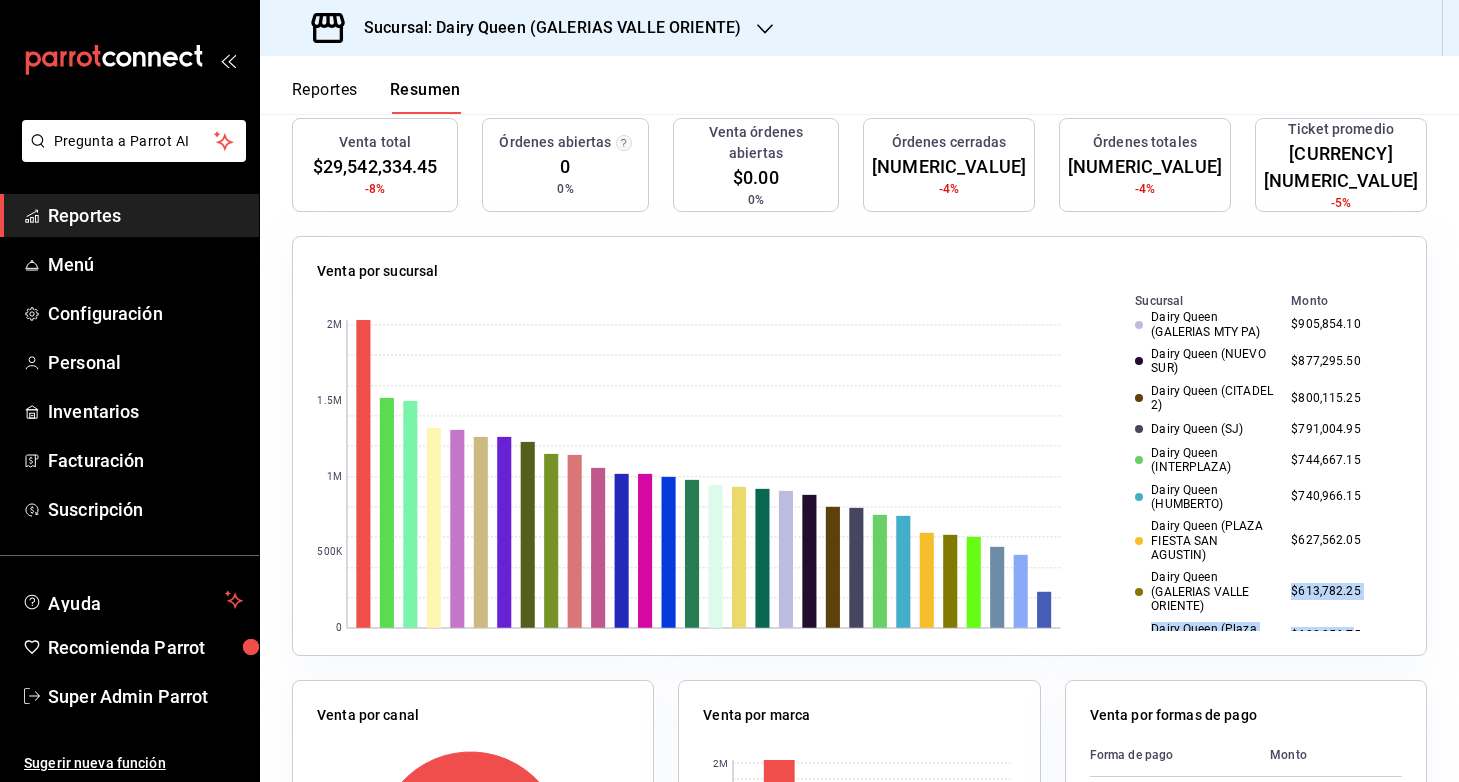 scroll, scrollTop: 624, scrollLeft: 0, axis: vertical 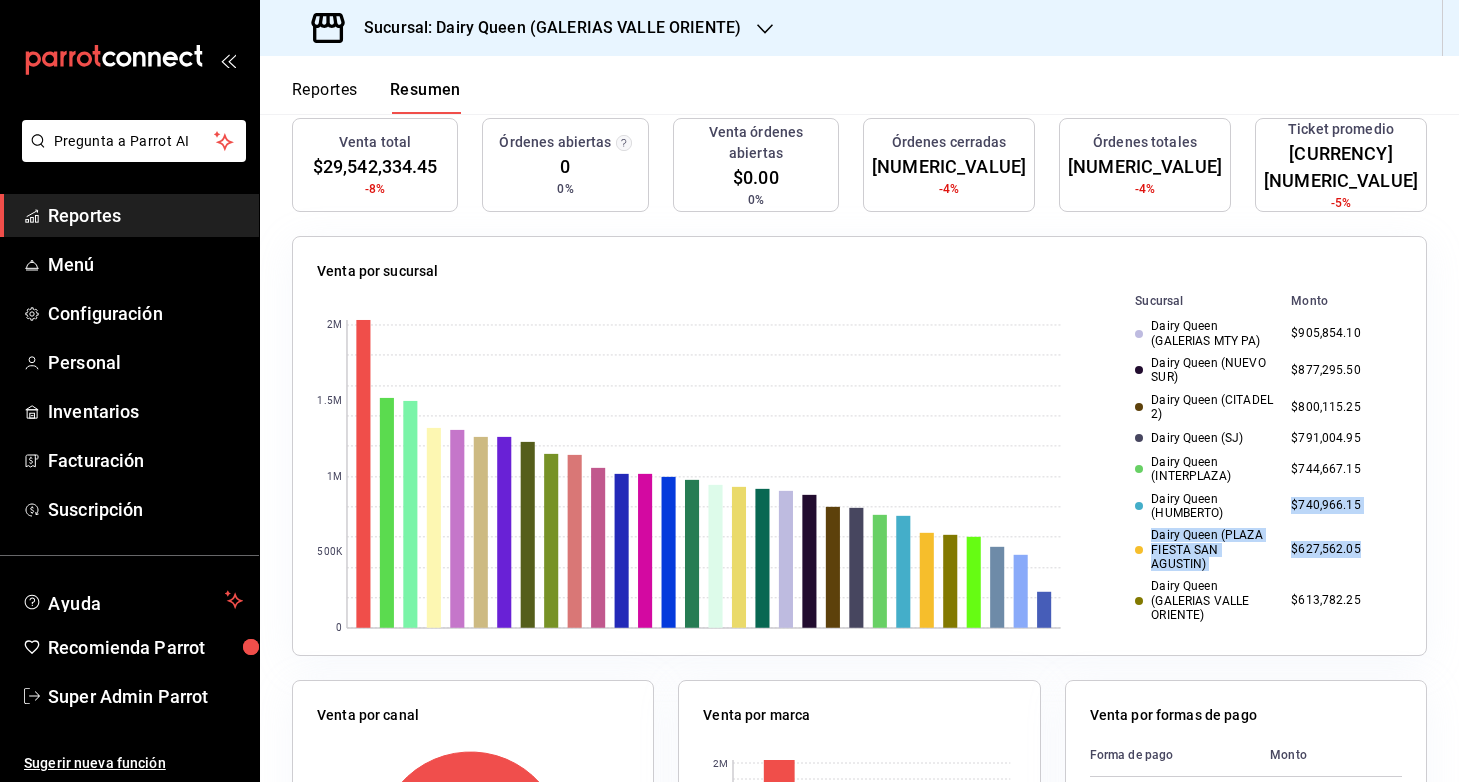 drag, startPoint x: 1328, startPoint y: 553, endPoint x: 1260, endPoint y: 508, distance: 81.5414 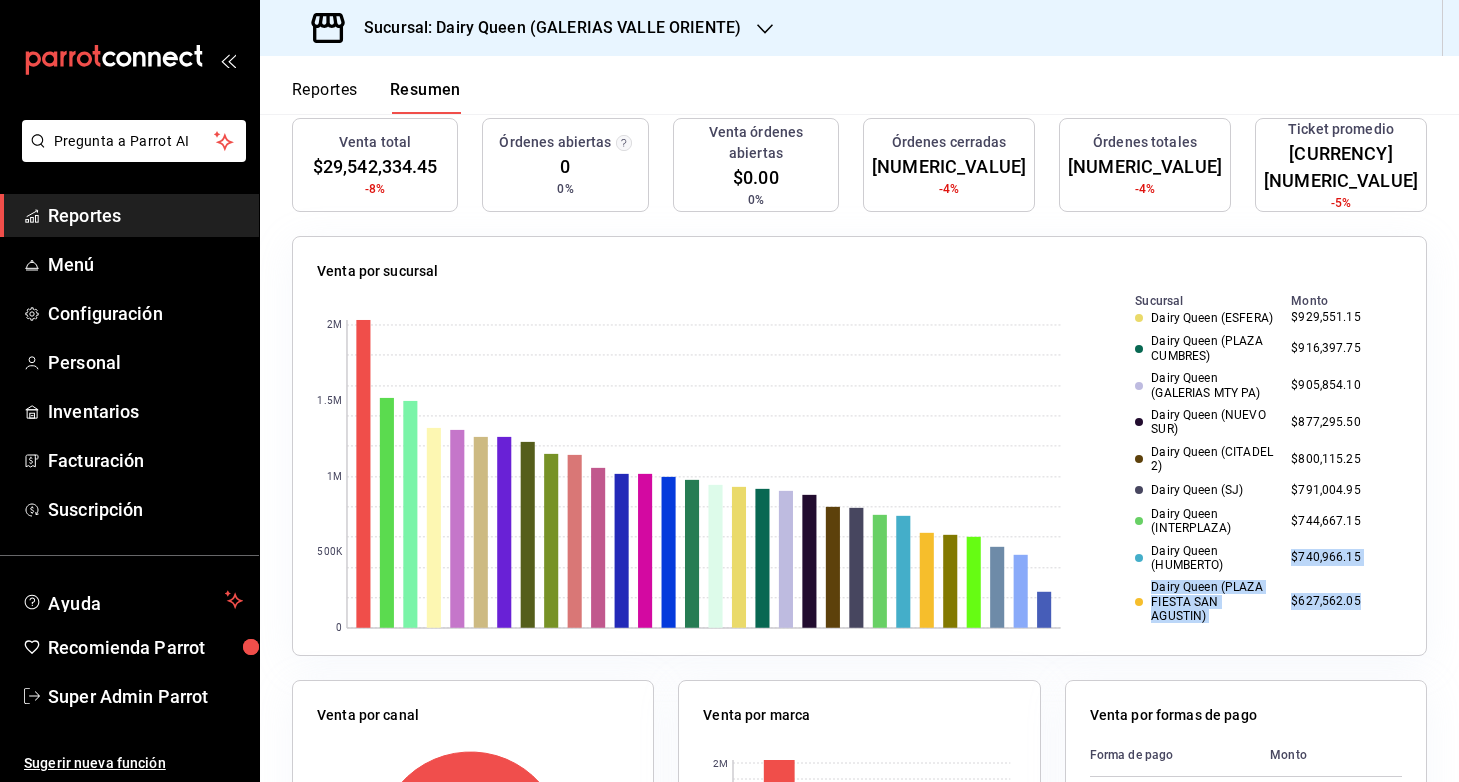 scroll, scrollTop: 561, scrollLeft: 0, axis: vertical 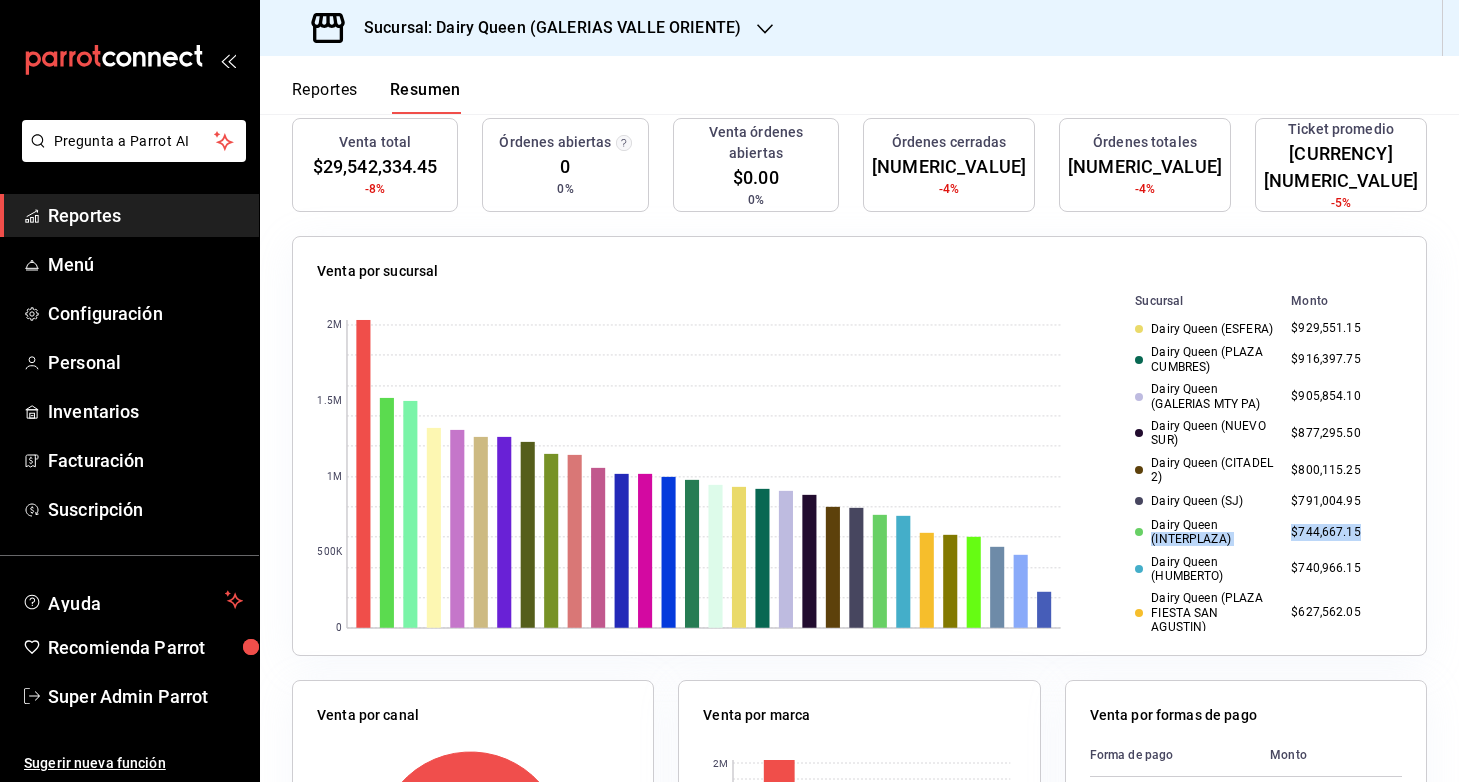 drag, startPoint x: 1330, startPoint y: 529, endPoint x: 1230, endPoint y: 524, distance: 100.12492 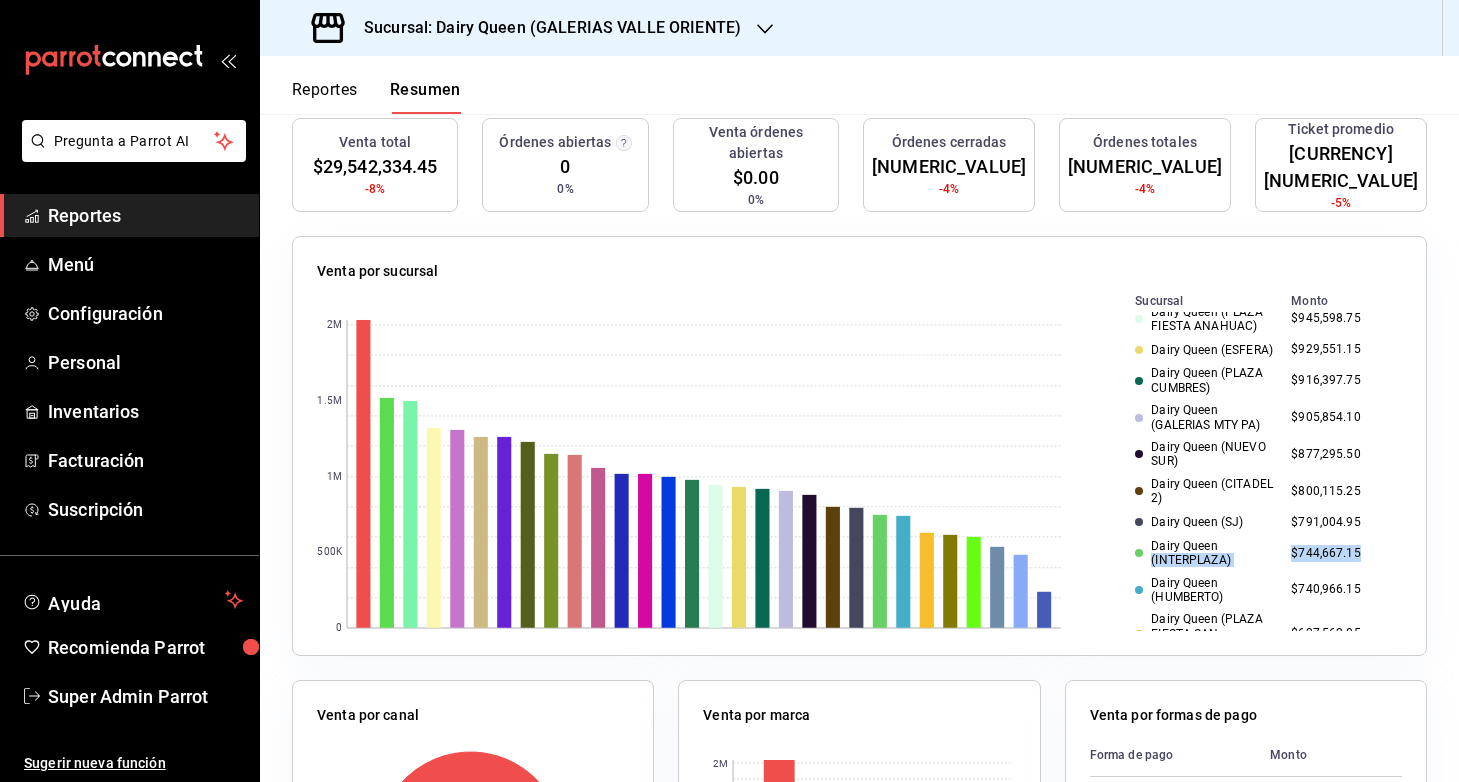 scroll, scrollTop: 540, scrollLeft: 0, axis: vertical 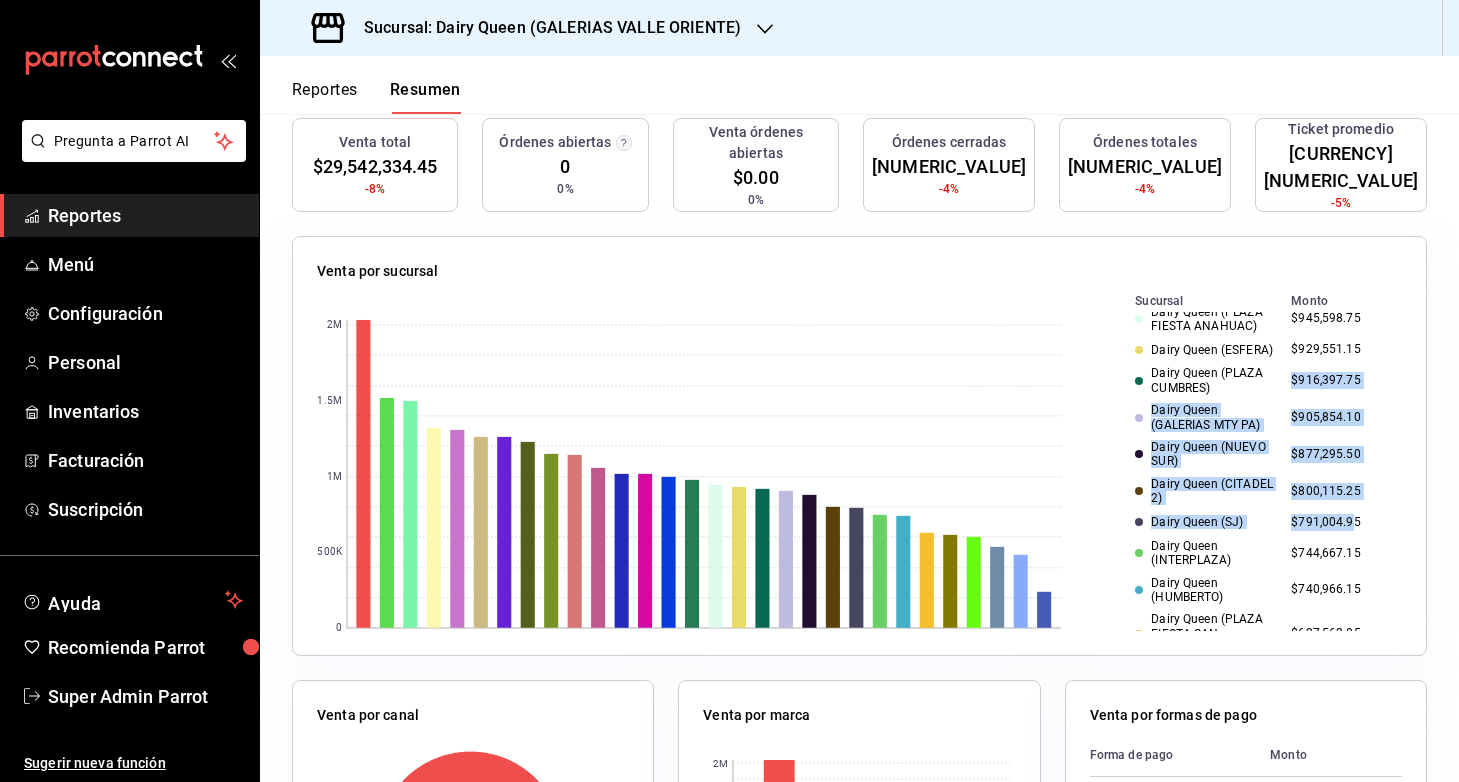 drag, startPoint x: 1326, startPoint y: 518, endPoint x: 1241, endPoint y: 391, distance: 152.82016 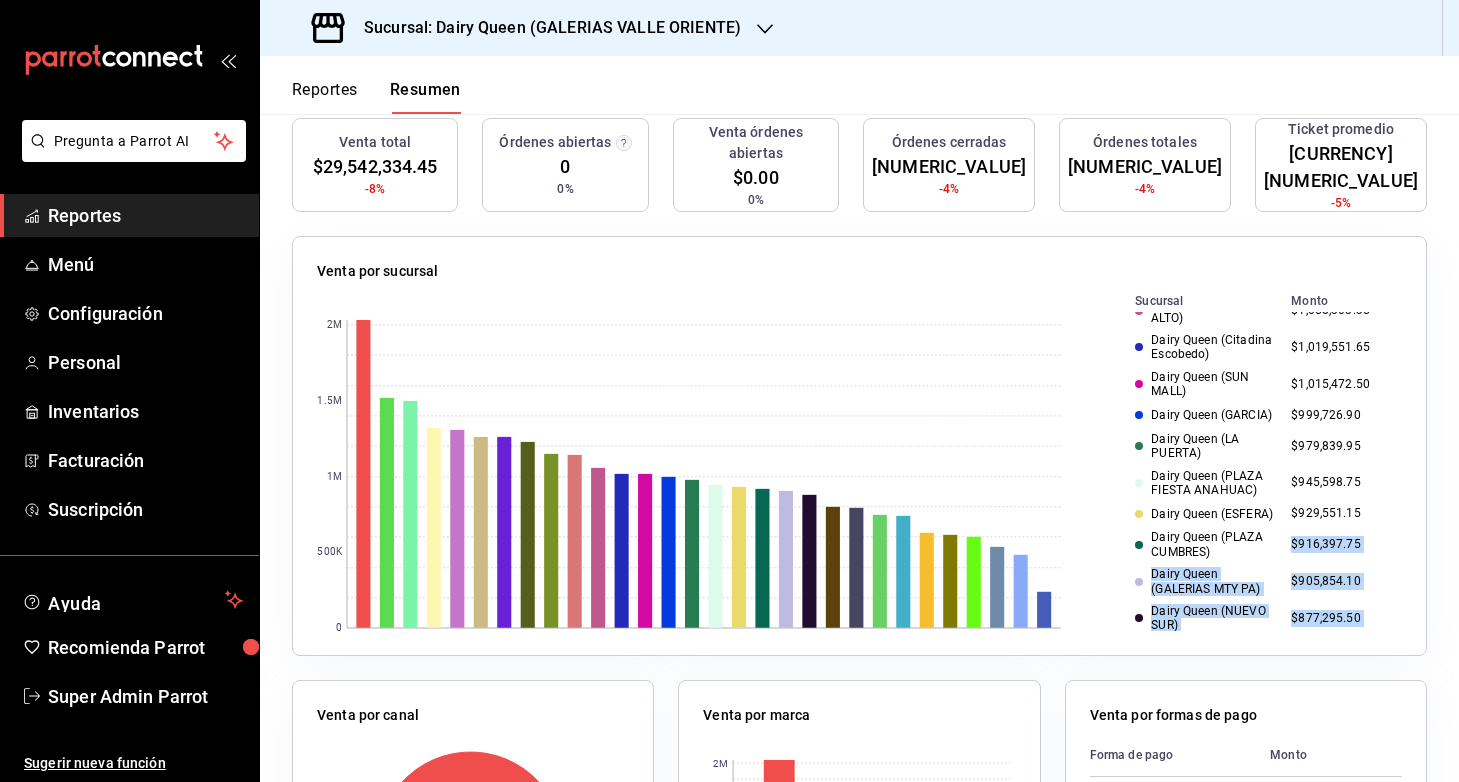 scroll, scrollTop: 363, scrollLeft: 0, axis: vertical 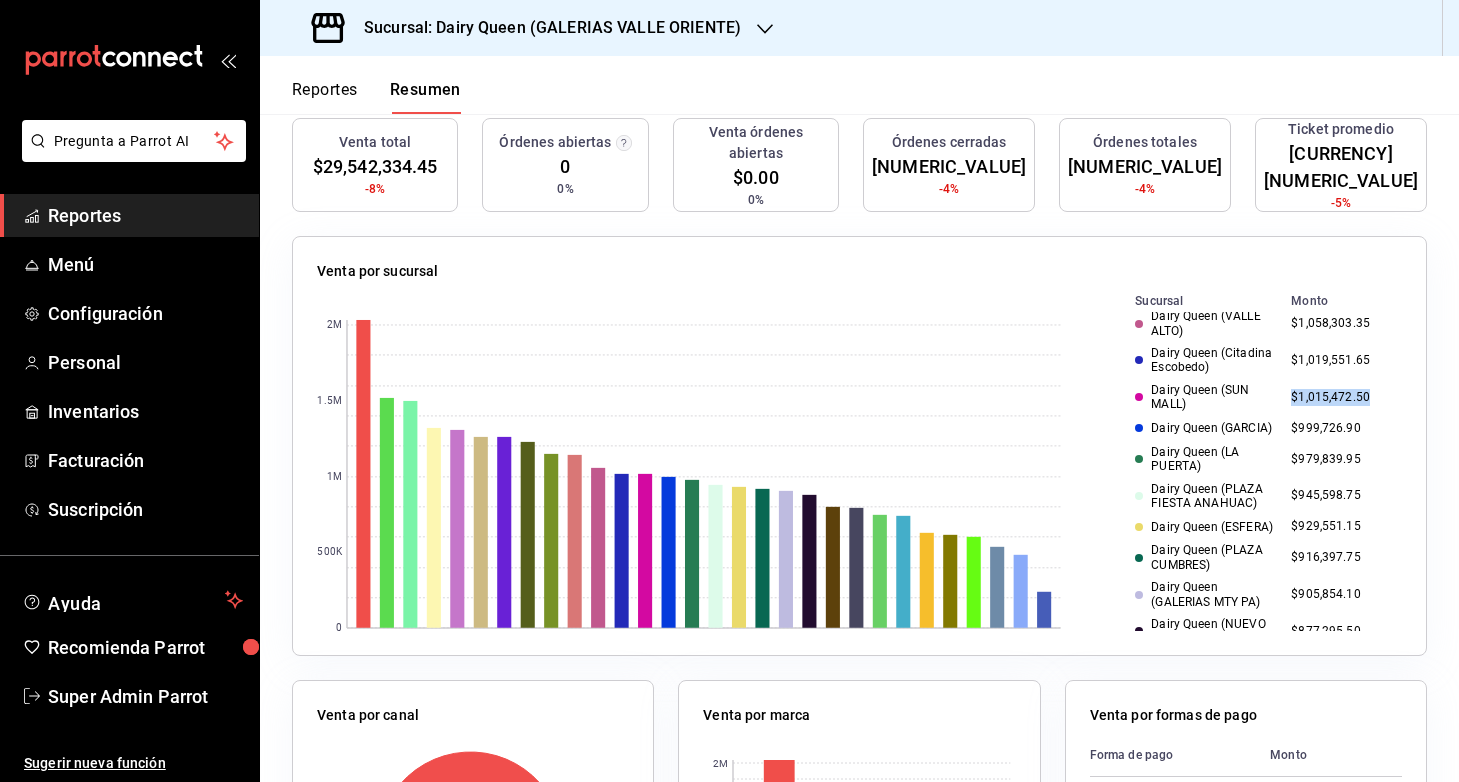 drag, startPoint x: 1336, startPoint y: 409, endPoint x: 1218, endPoint y: 408, distance: 118.004234 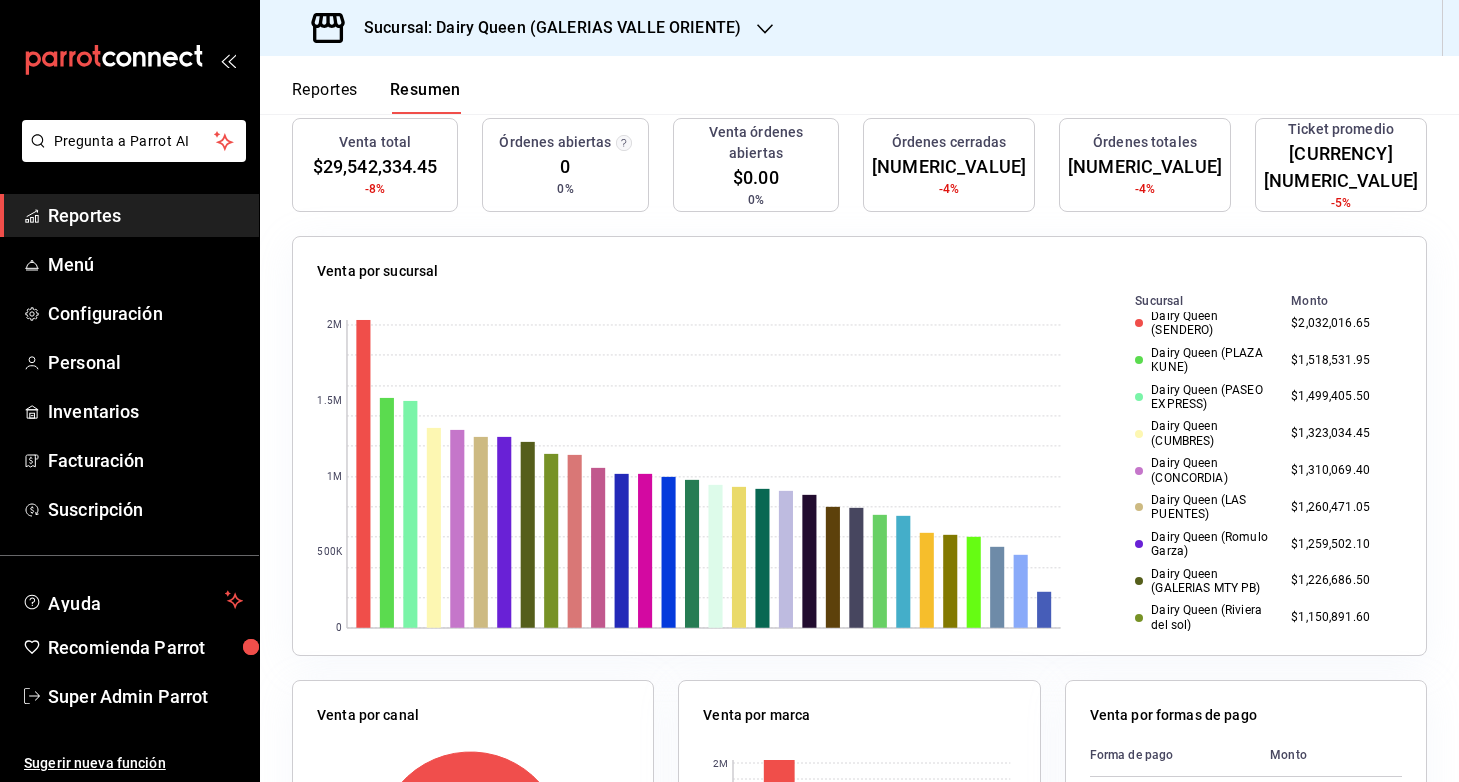 scroll, scrollTop: 290, scrollLeft: 0, axis: vertical 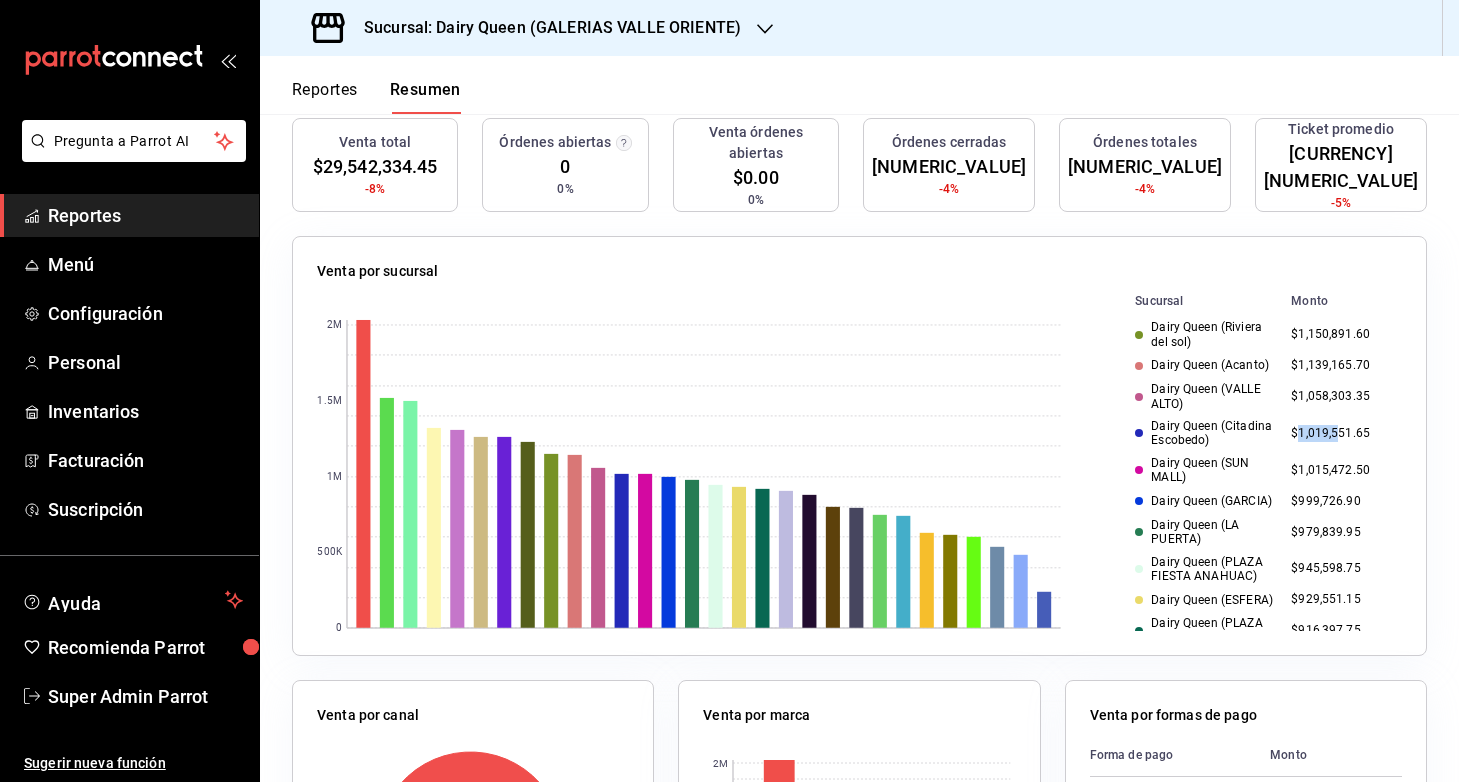 drag, startPoint x: 1310, startPoint y: 432, endPoint x: 1269, endPoint y: 438, distance: 41.4367 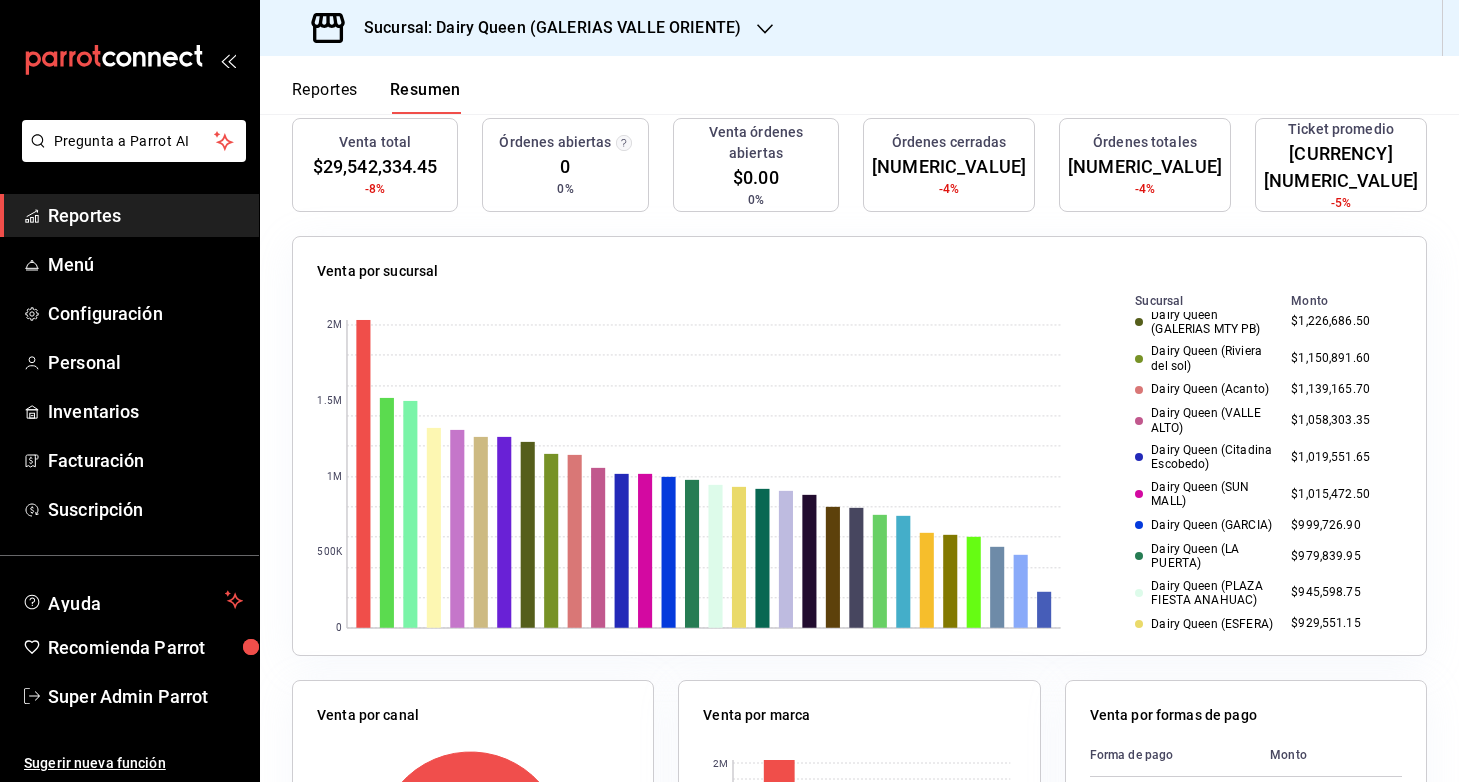 scroll, scrollTop: 255, scrollLeft: 0, axis: vertical 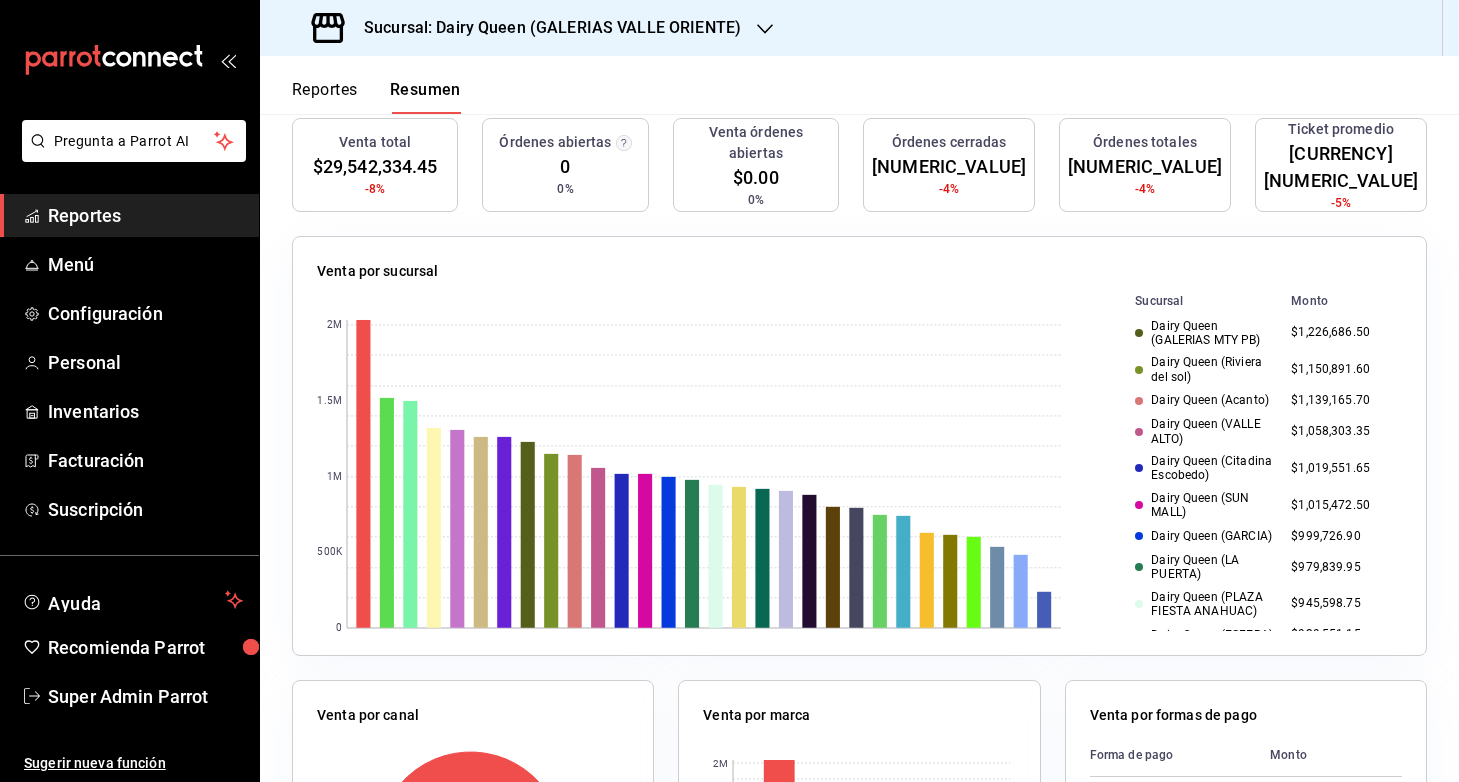 drag, startPoint x: 1288, startPoint y: 398, endPoint x: 1330, endPoint y: 395, distance: 42.107006 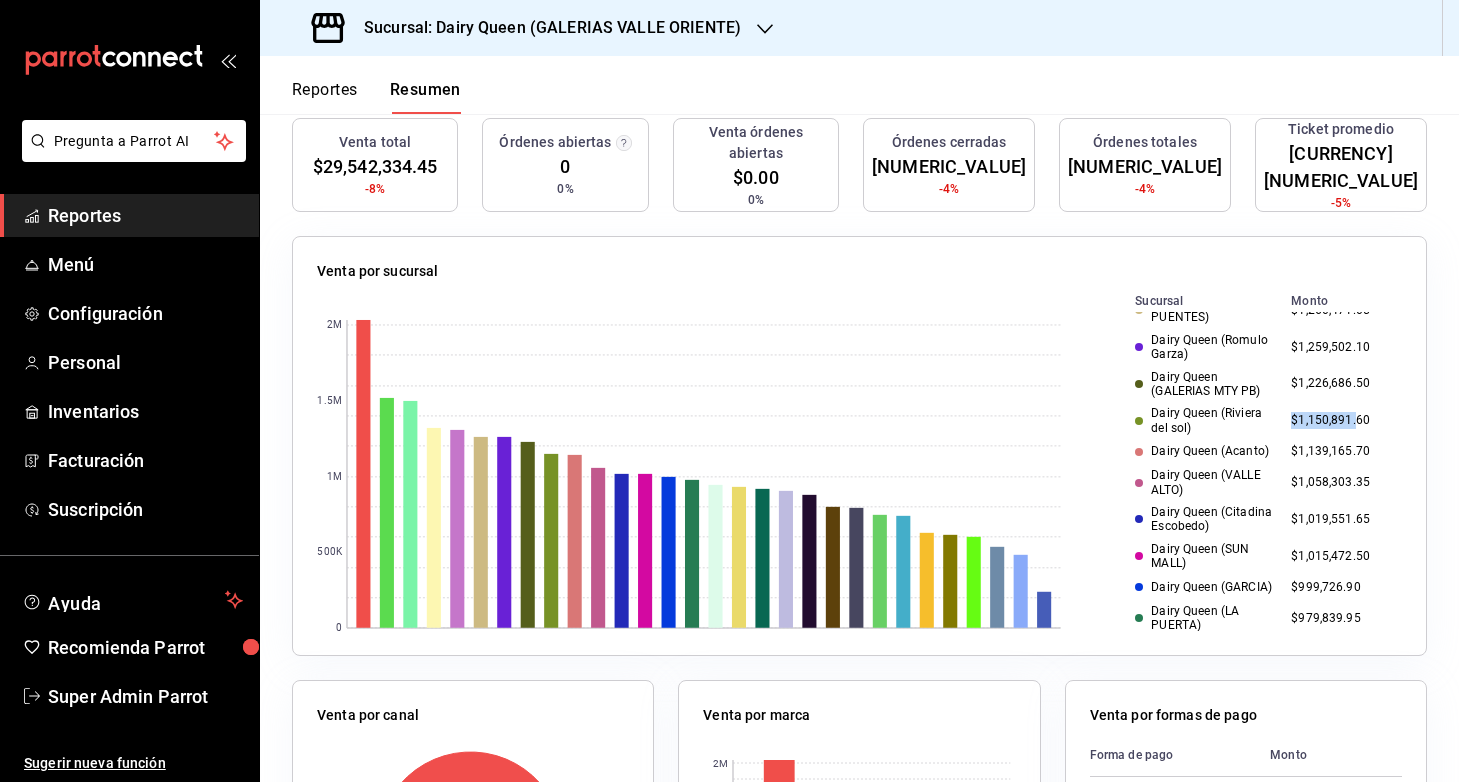 drag, startPoint x: 1326, startPoint y: 427, endPoint x: 1259, endPoint y: 425, distance: 67.02985 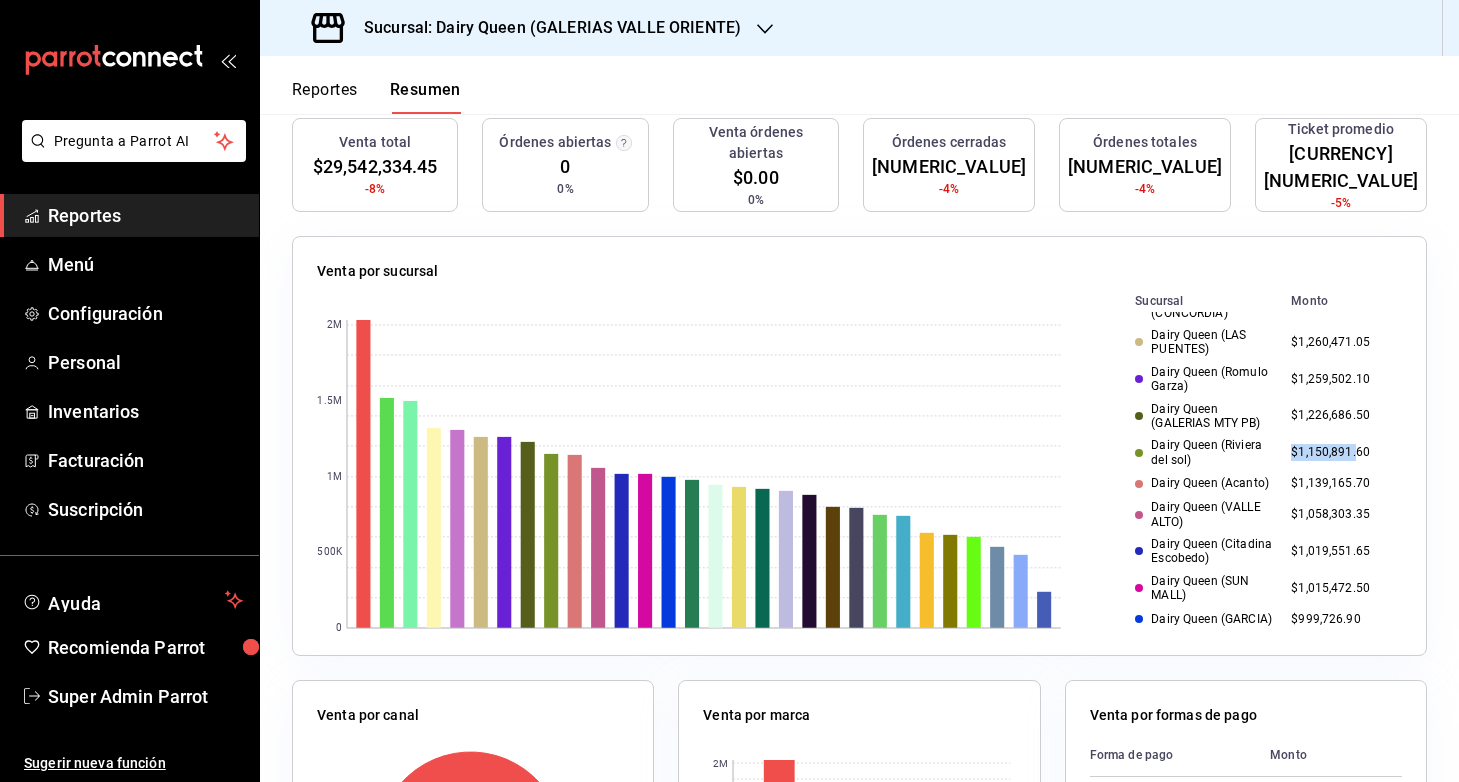 scroll, scrollTop: 166, scrollLeft: 0, axis: vertical 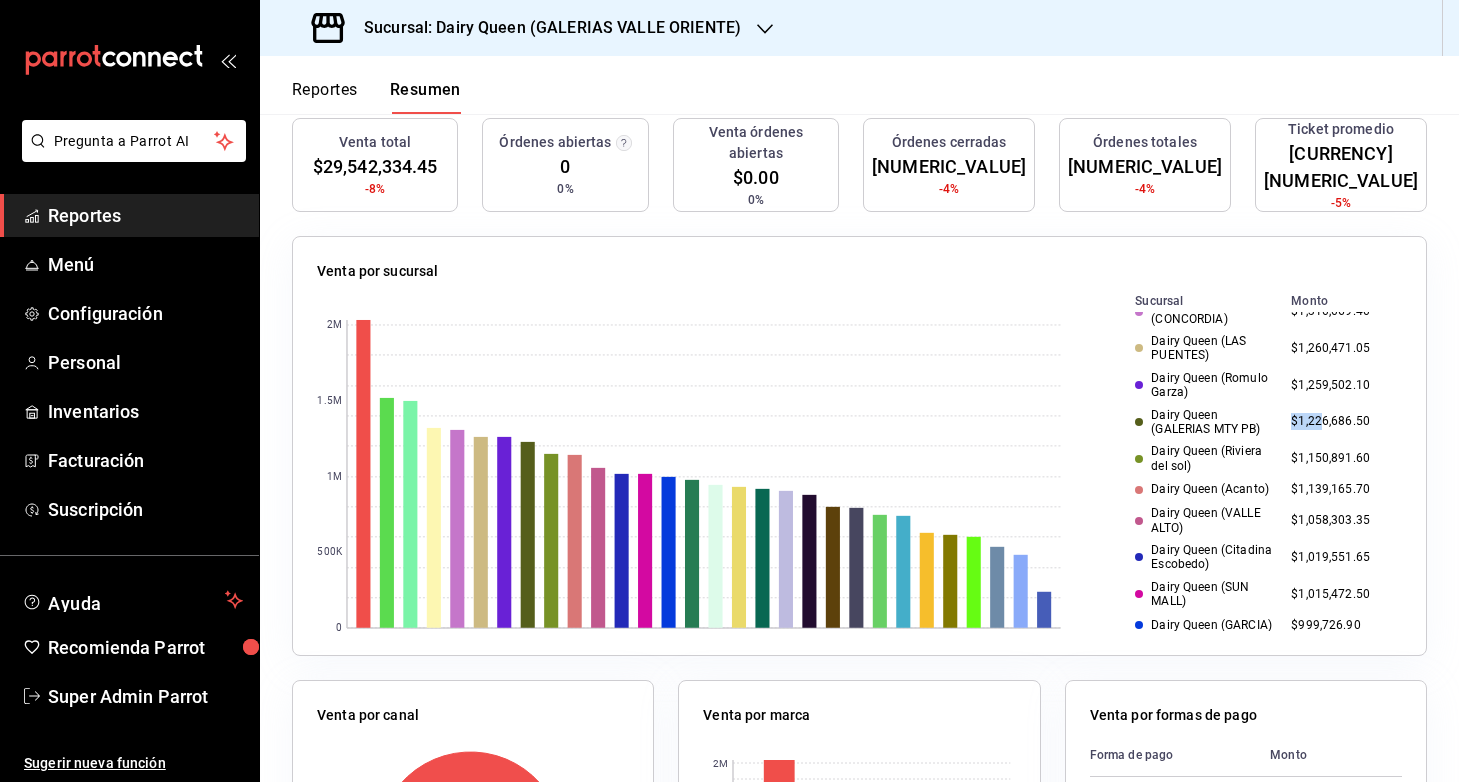 drag, startPoint x: 1294, startPoint y: 425, endPoint x: 1251, endPoint y: 433, distance: 43.737854 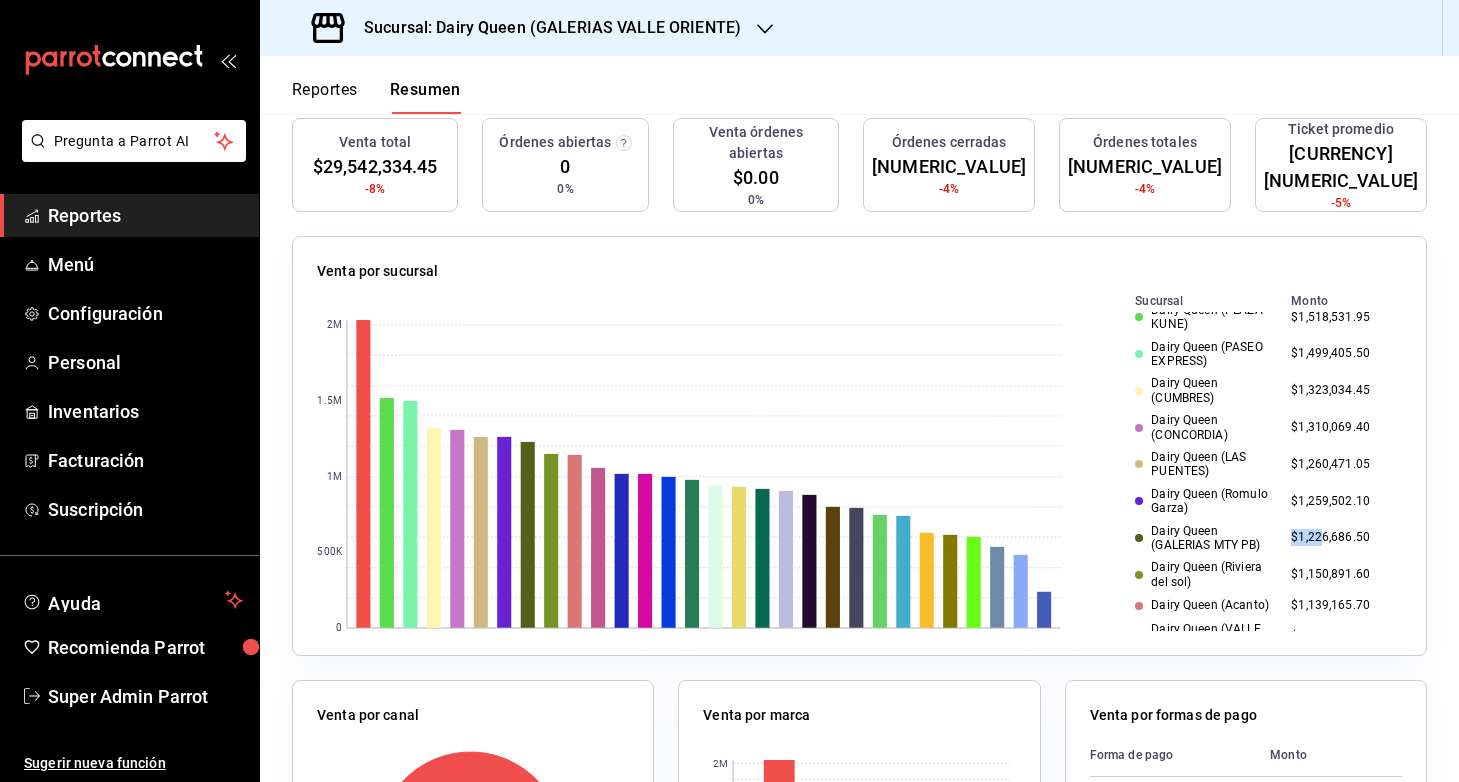 scroll, scrollTop: 50, scrollLeft: 0, axis: vertical 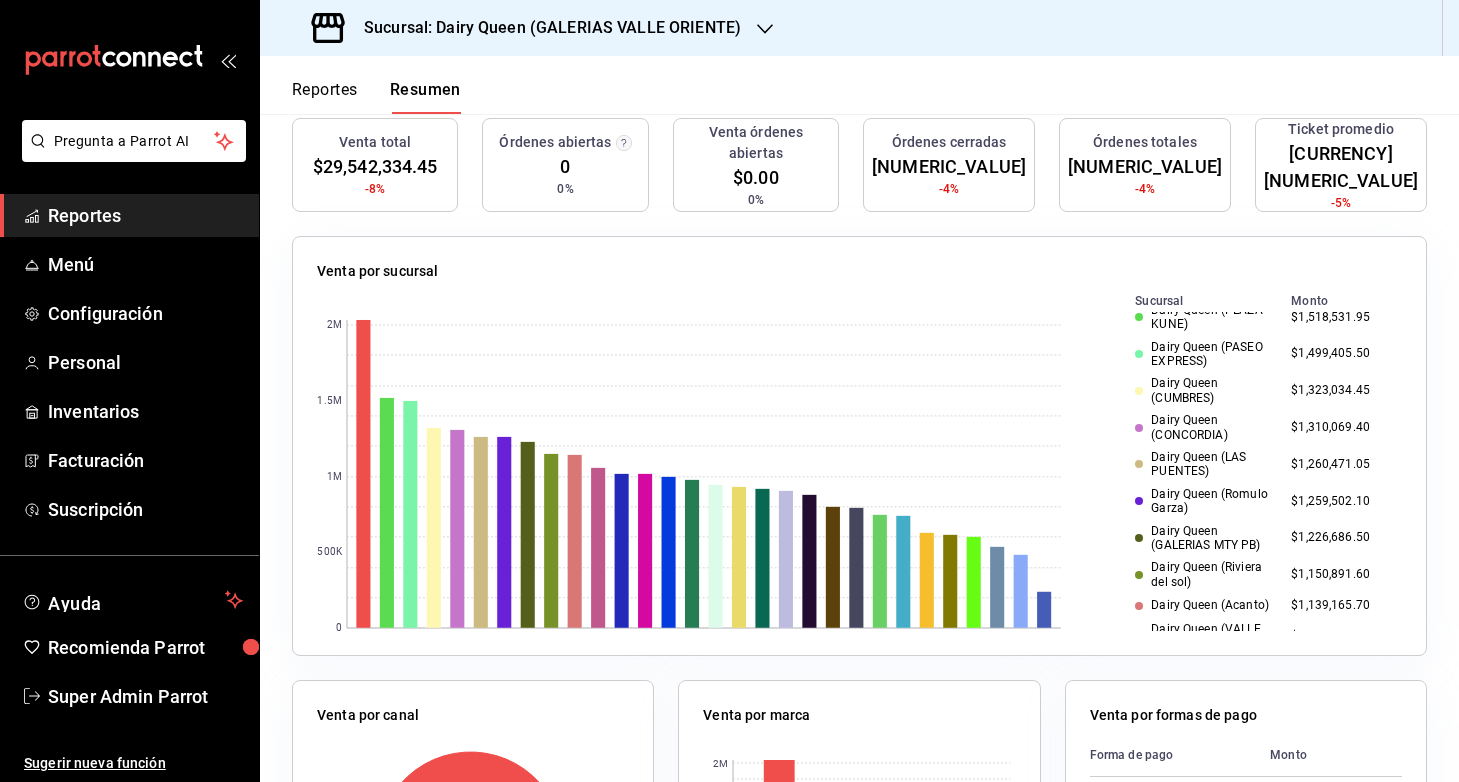 drag, startPoint x: 1304, startPoint y: 490, endPoint x: 1254, endPoint y: 502, distance: 51.41984 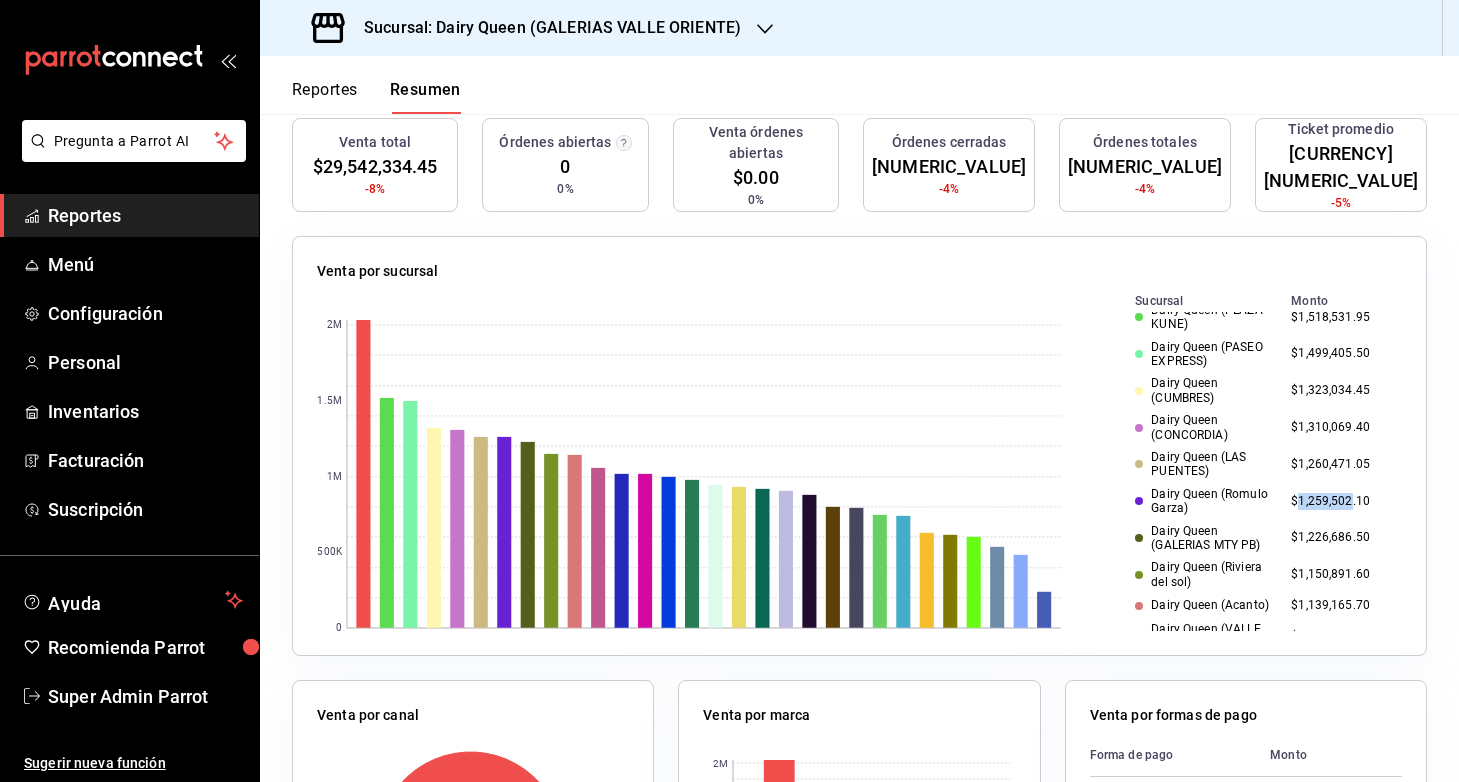 drag, startPoint x: 1271, startPoint y: 498, endPoint x: 1320, endPoint y: 499, distance: 49.010204 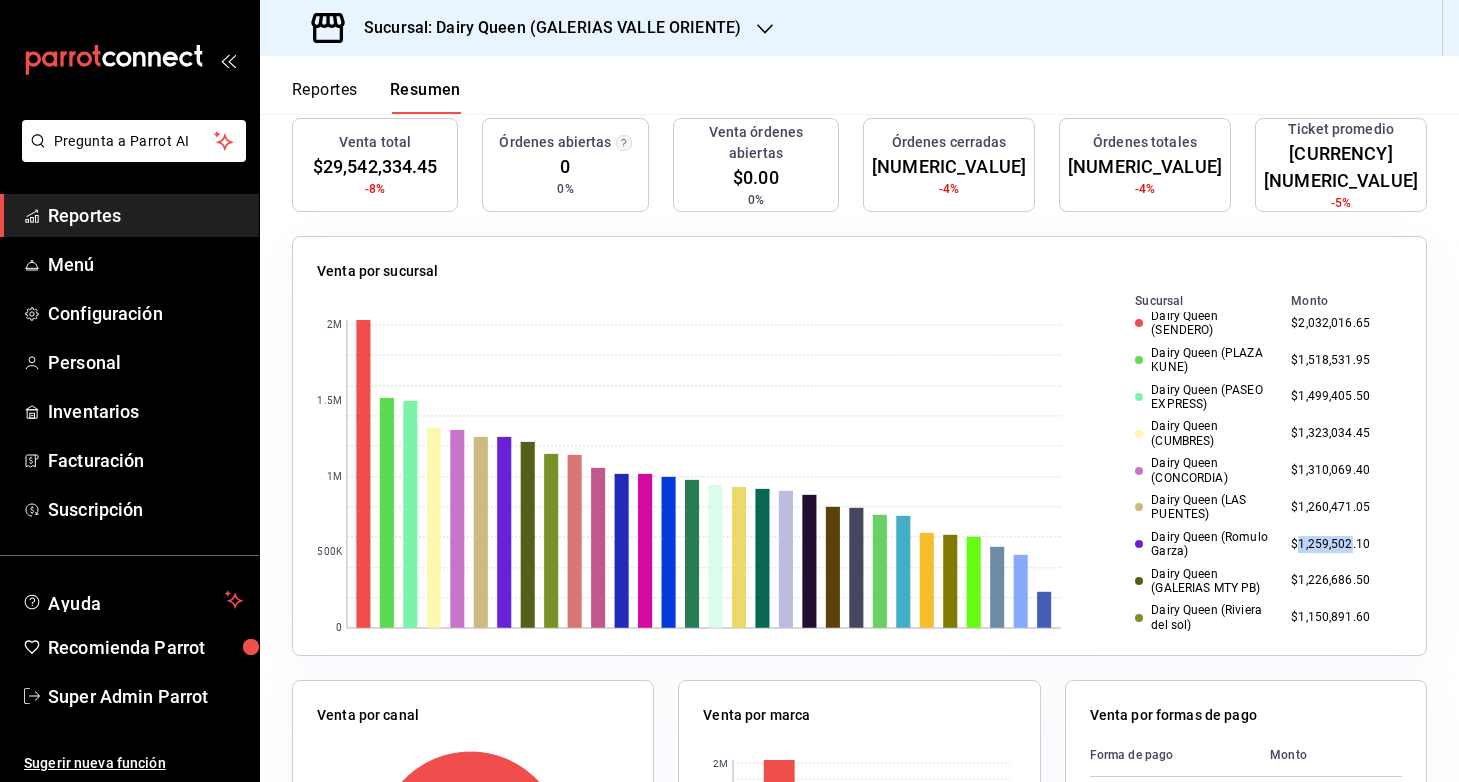 scroll, scrollTop: 0, scrollLeft: 0, axis: both 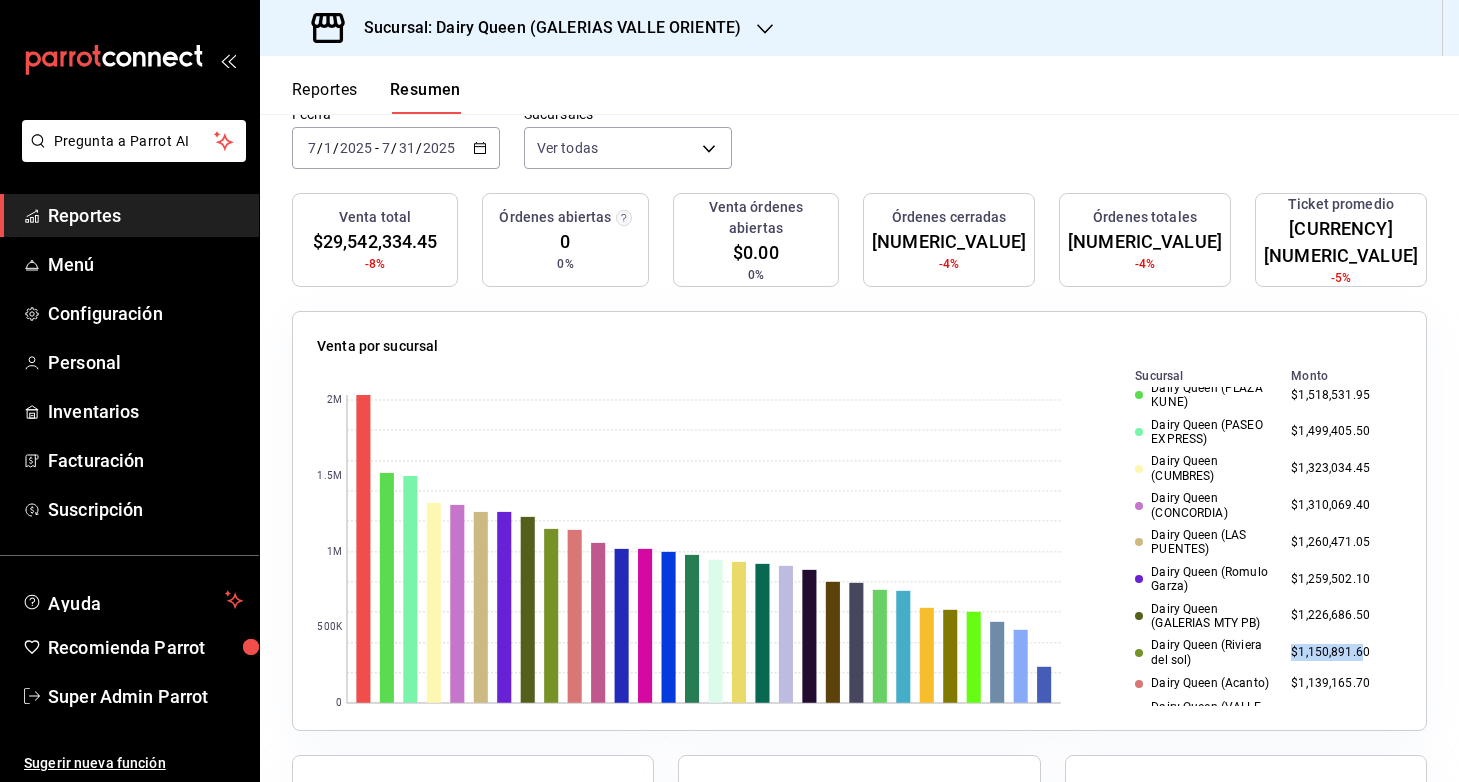 drag, startPoint x: 1335, startPoint y: 653, endPoint x: 1251, endPoint y: 653, distance: 84 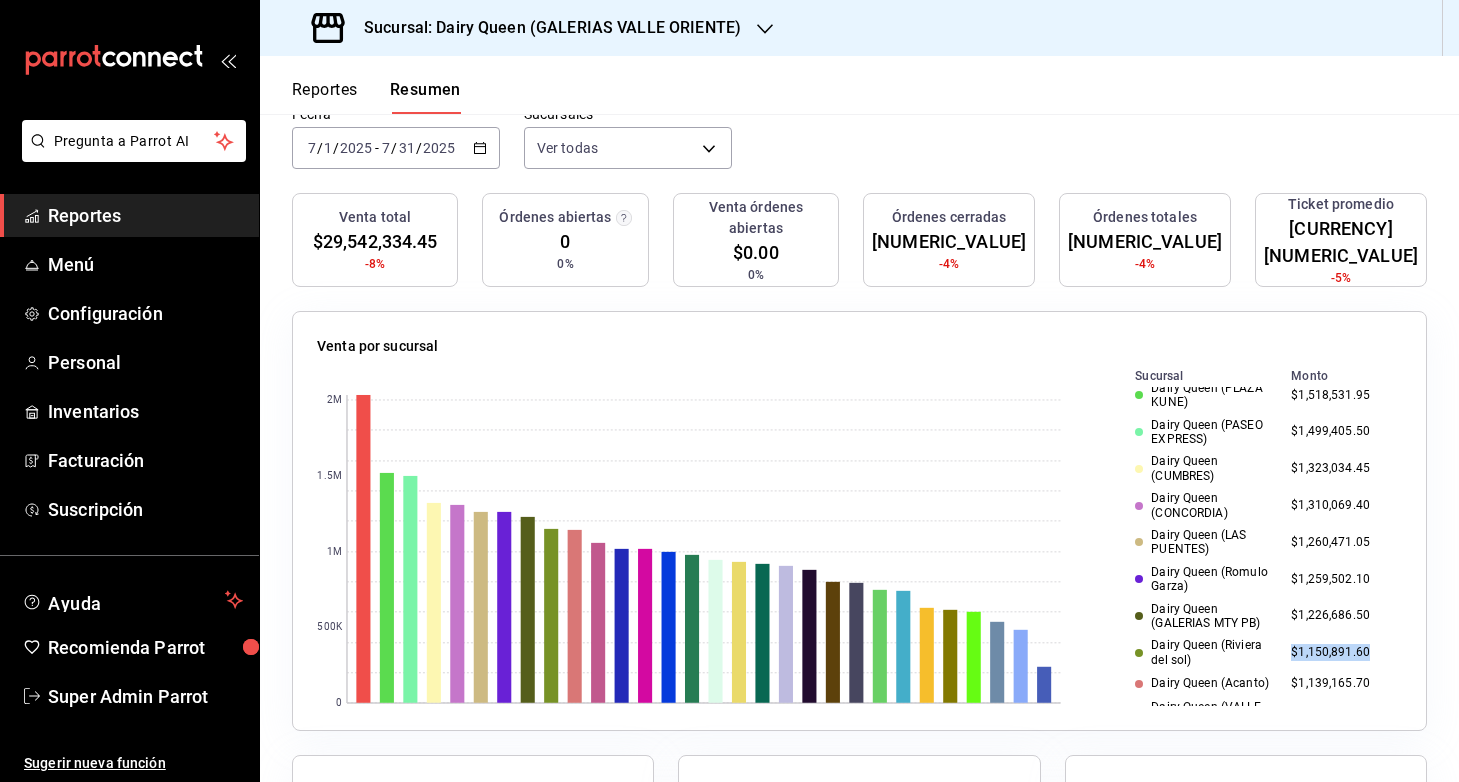 drag, startPoint x: 1348, startPoint y: 656, endPoint x: 1256, endPoint y: 656, distance: 92 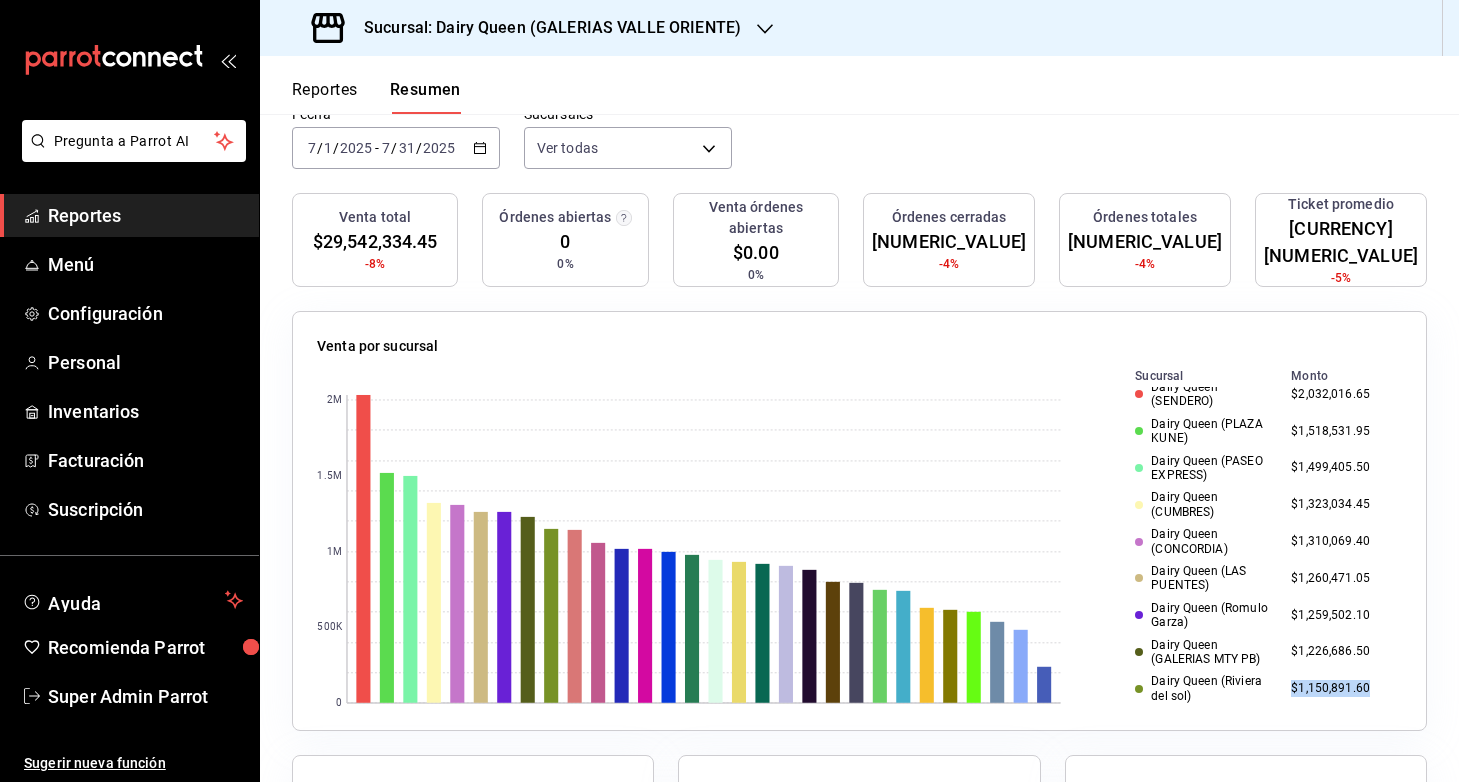 scroll, scrollTop: 17, scrollLeft: 0, axis: vertical 